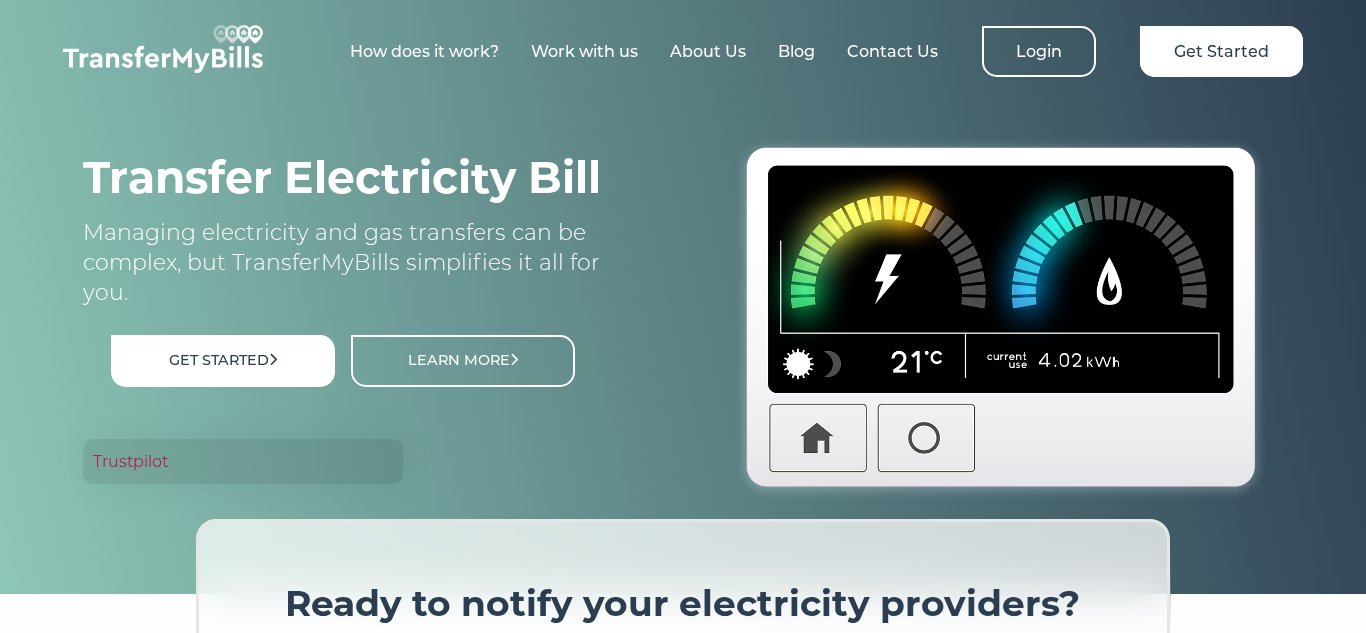 scroll, scrollTop: 815, scrollLeft: 0, axis: vertical 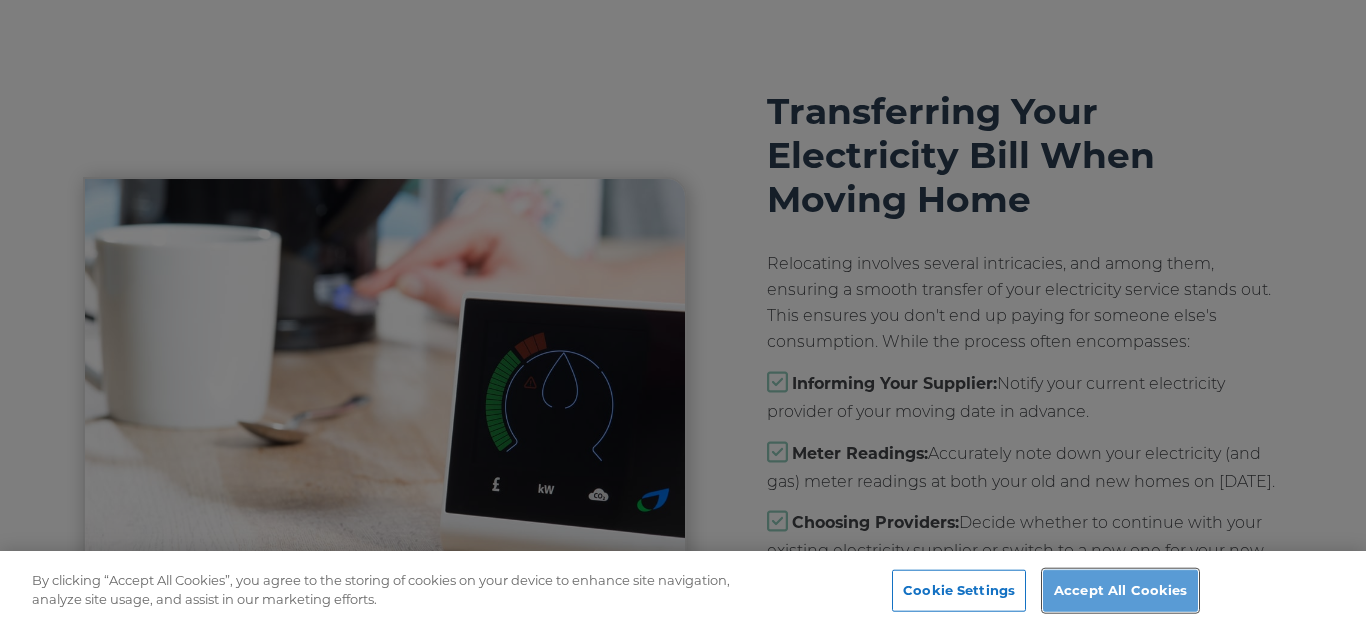 click on "Accept All Cookies" at bounding box center (1120, 591) 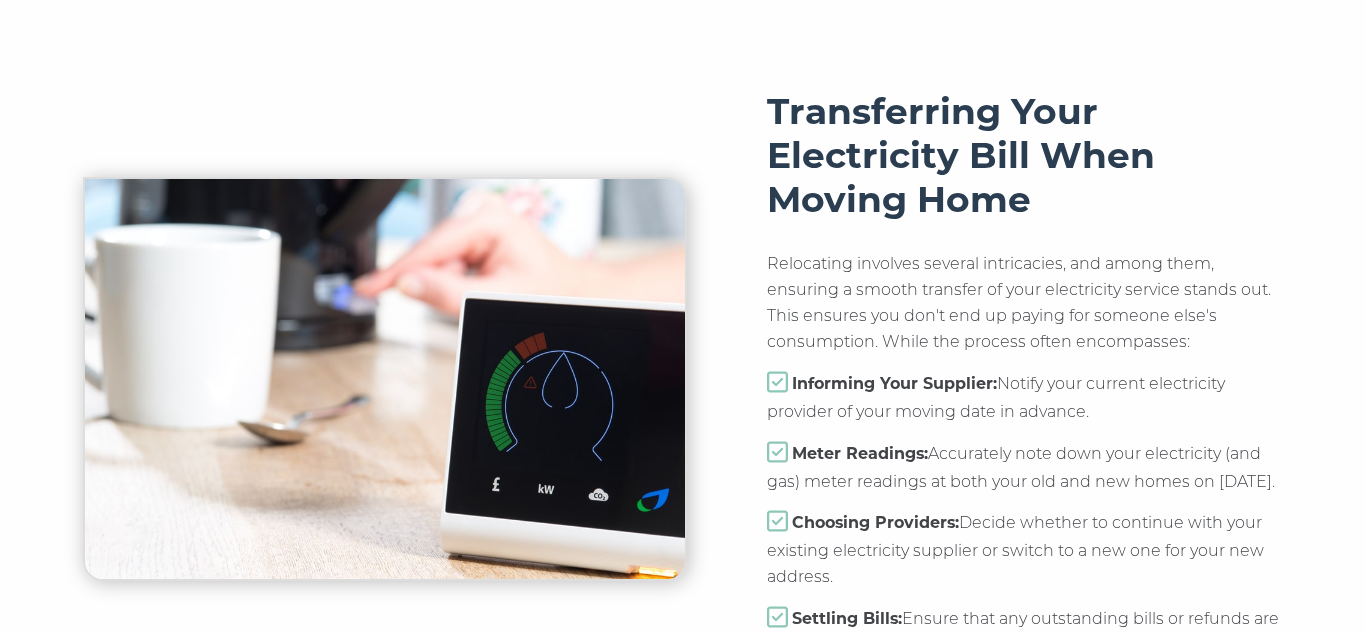 scroll, scrollTop: 0, scrollLeft: 0, axis: both 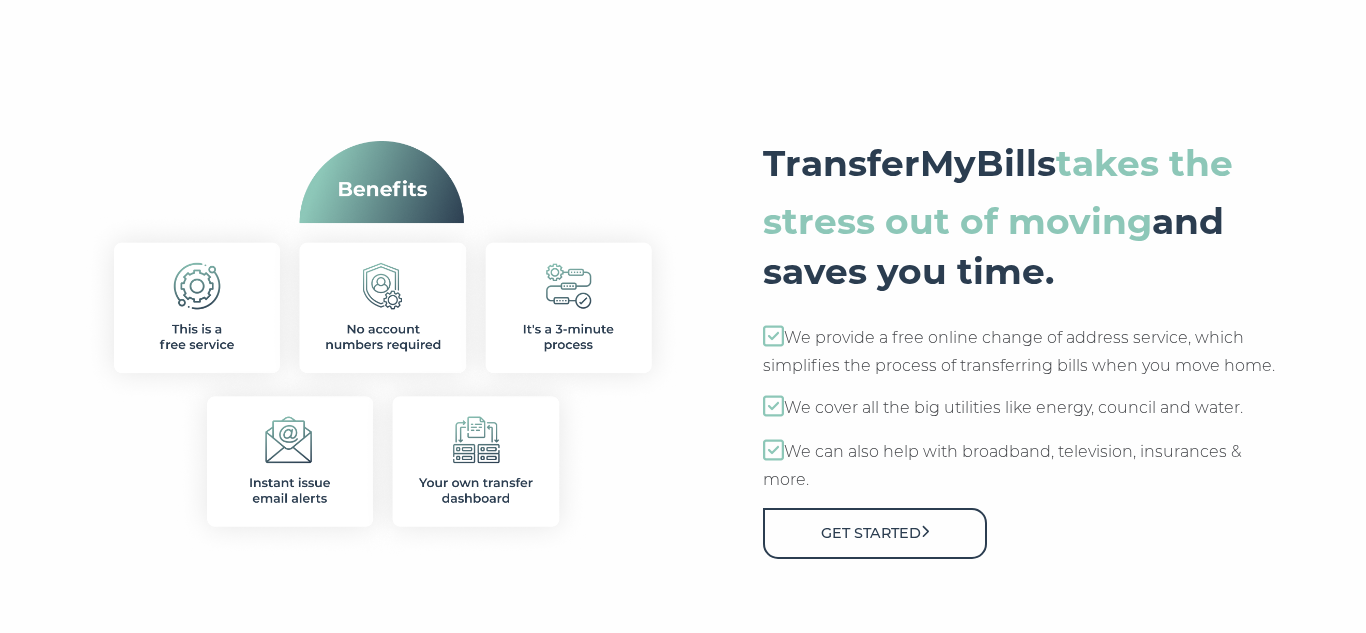 click on "Get Started" at bounding box center (875, 533) 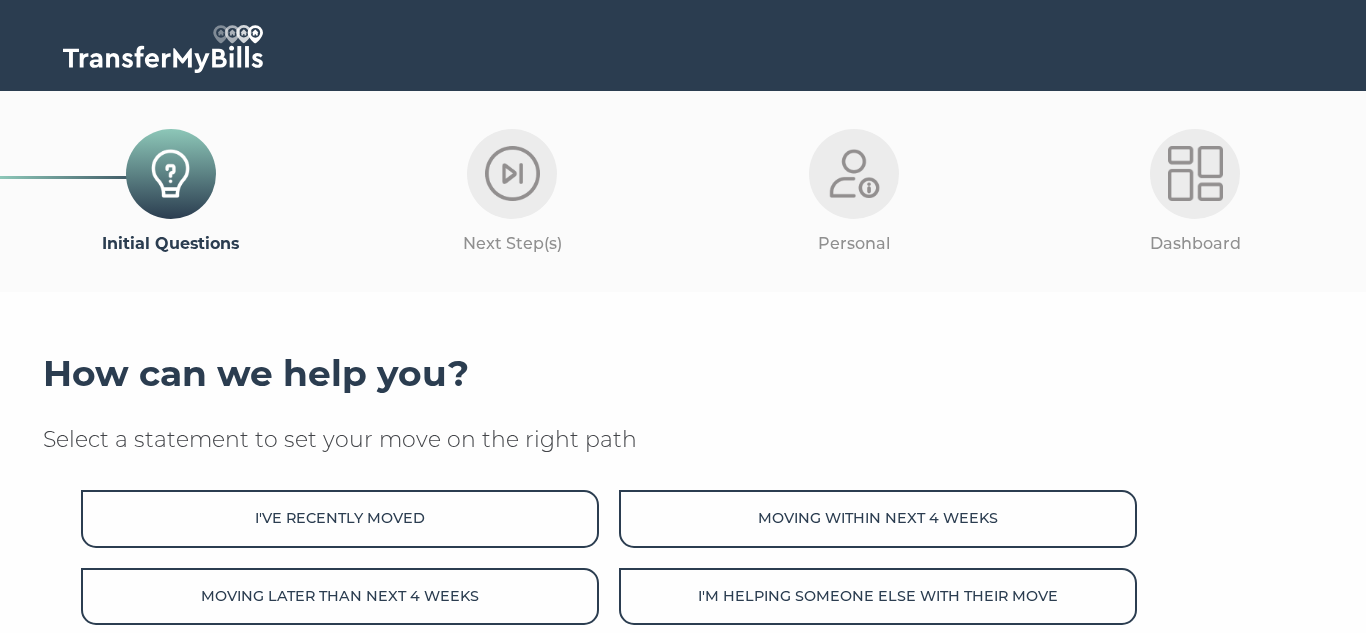 scroll, scrollTop: 0, scrollLeft: 0, axis: both 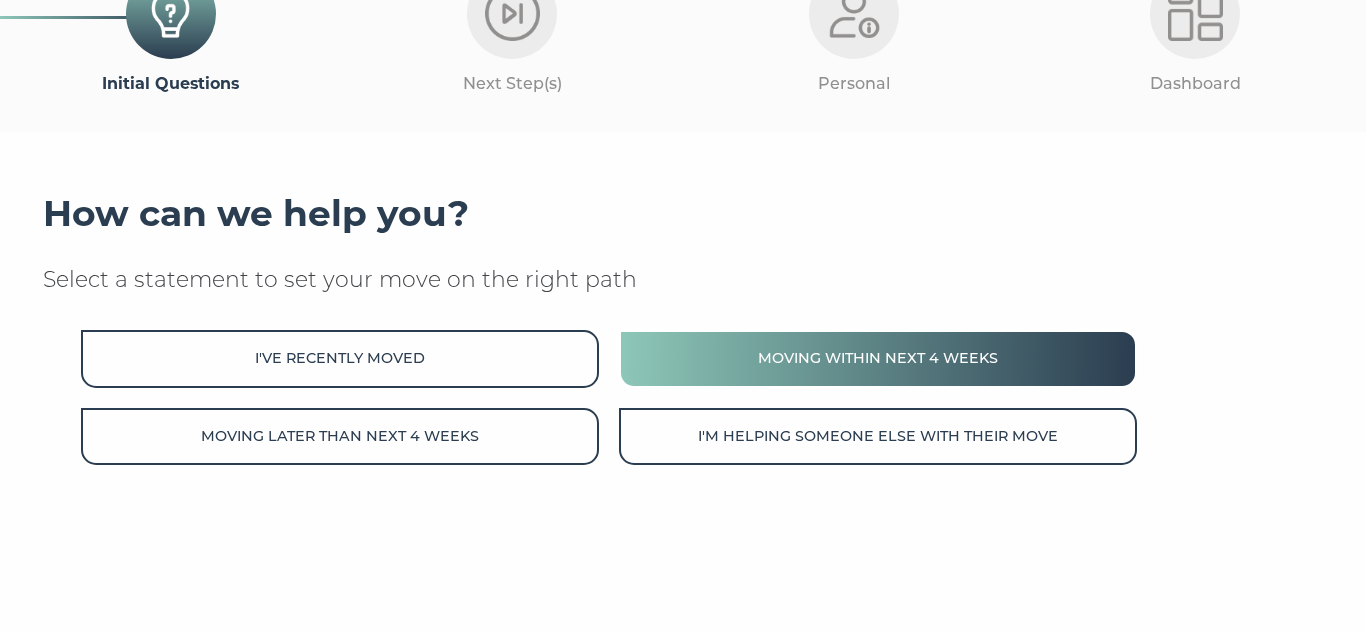 click on "Moving within next 4 weeks" at bounding box center [878, 358] 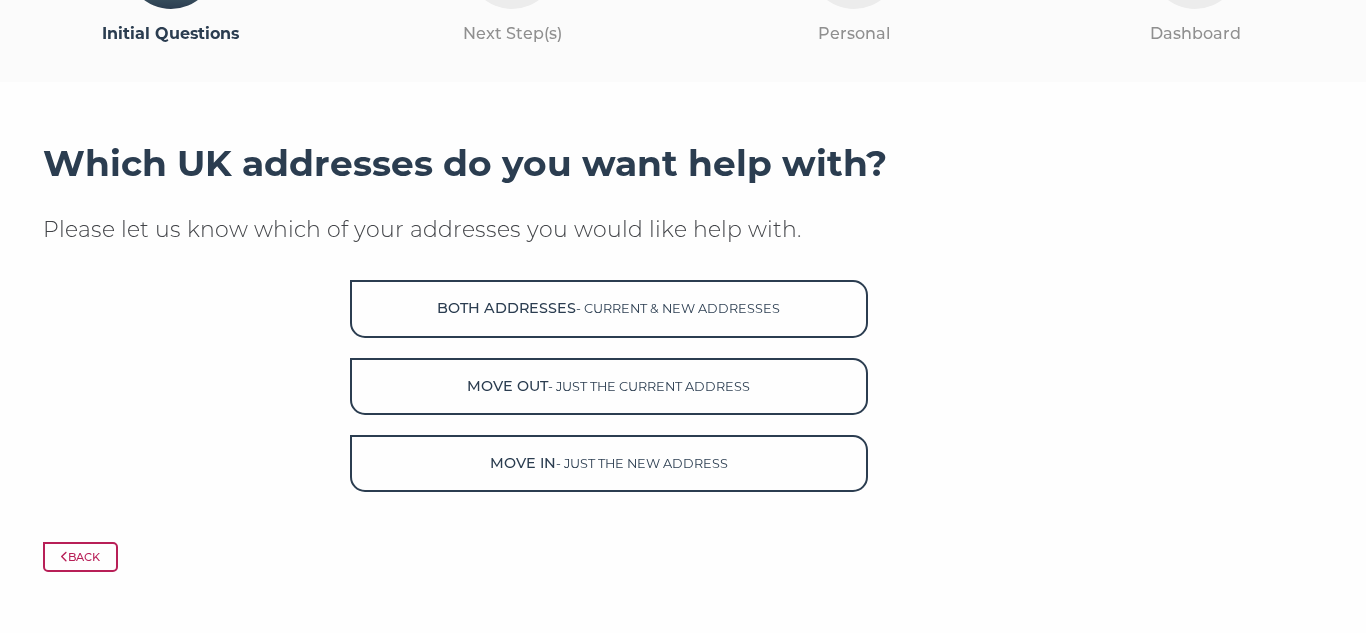 scroll, scrollTop: 211, scrollLeft: 0, axis: vertical 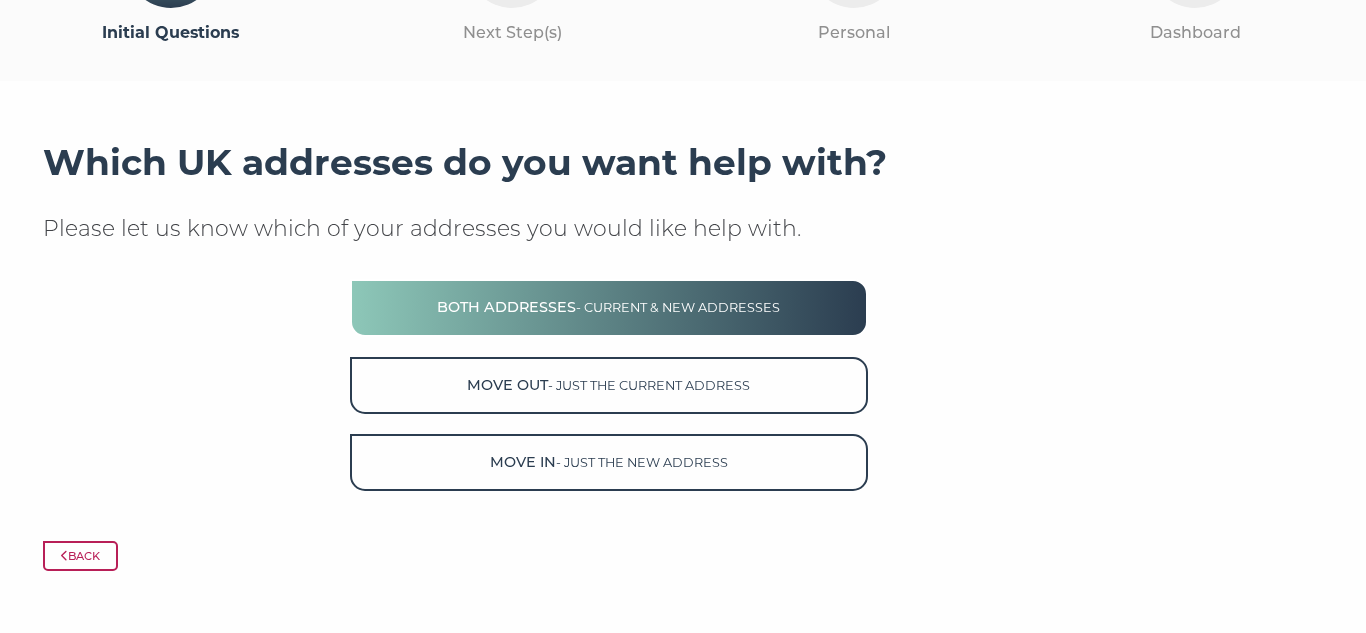 click on "- current & new addresses" at bounding box center [678, 307] 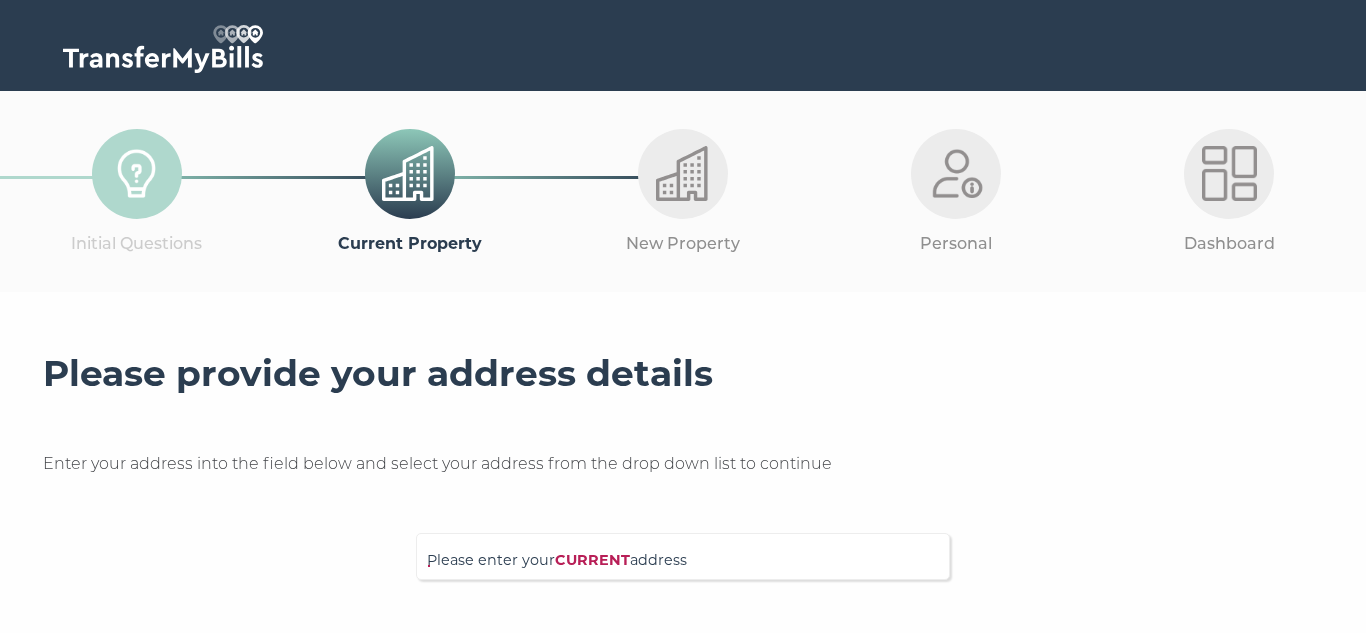 scroll, scrollTop: 0, scrollLeft: 0, axis: both 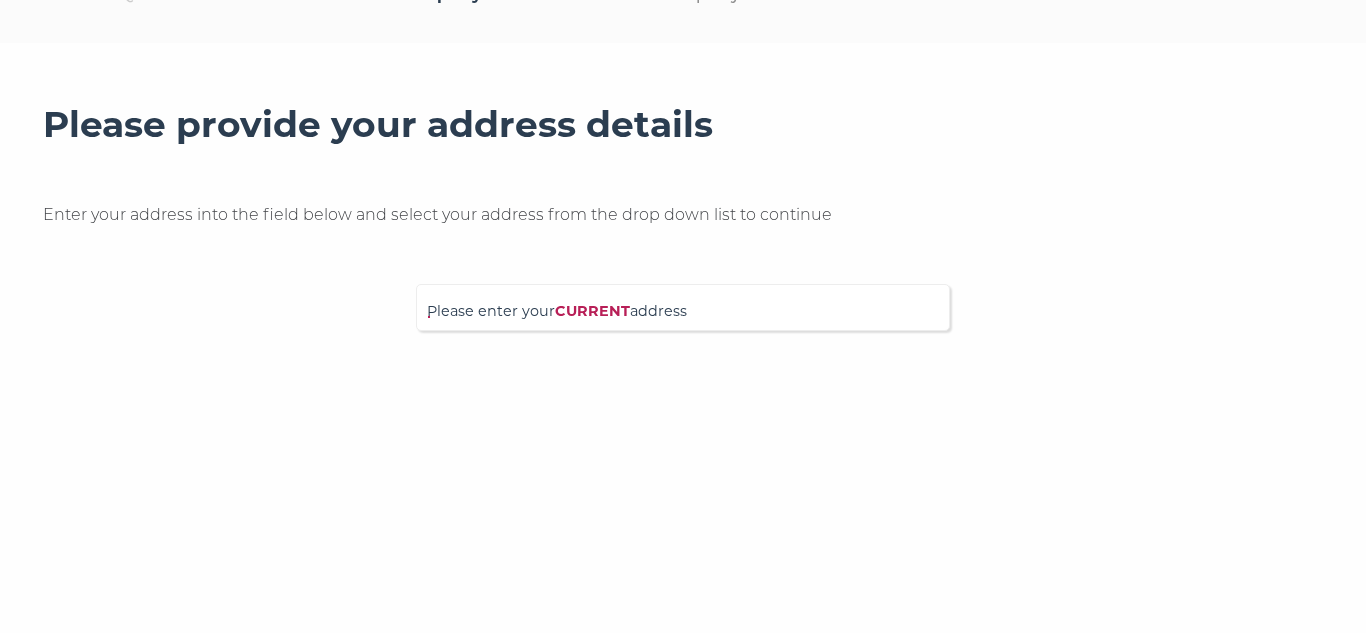 click on "Please enter your  CURRENT  address" at bounding box center [683, 317] 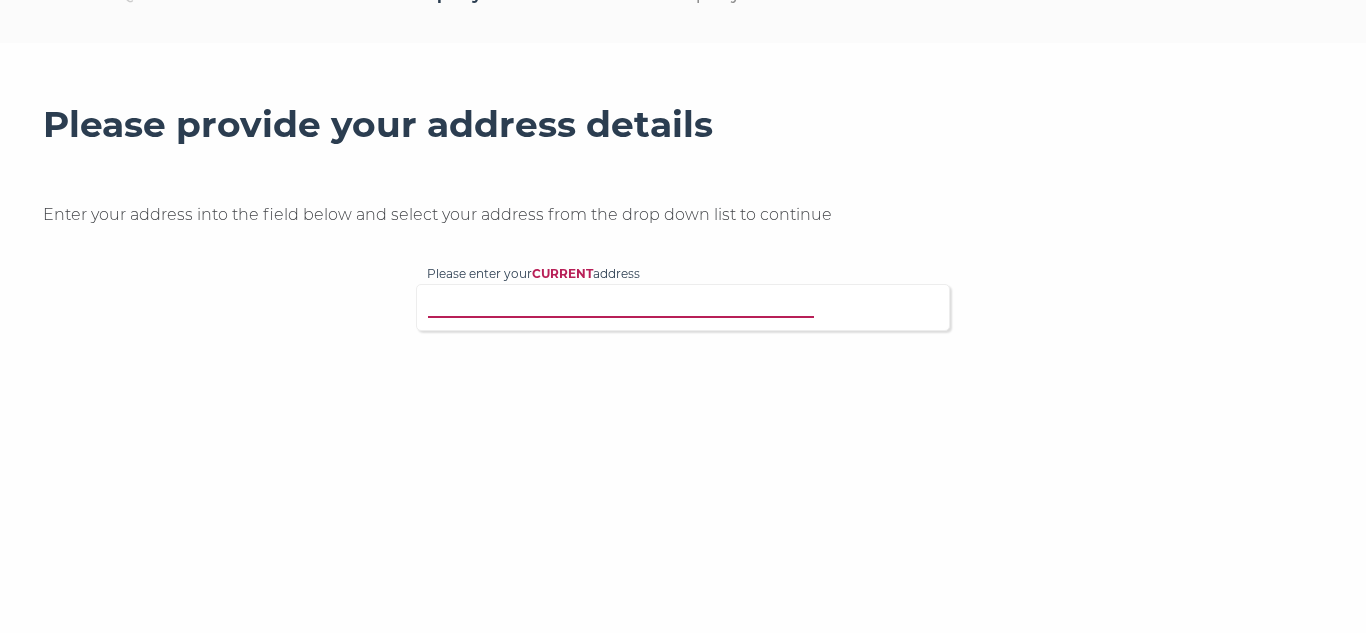 click on "Please enter your  CURRENT  address" at bounding box center [642, 305] 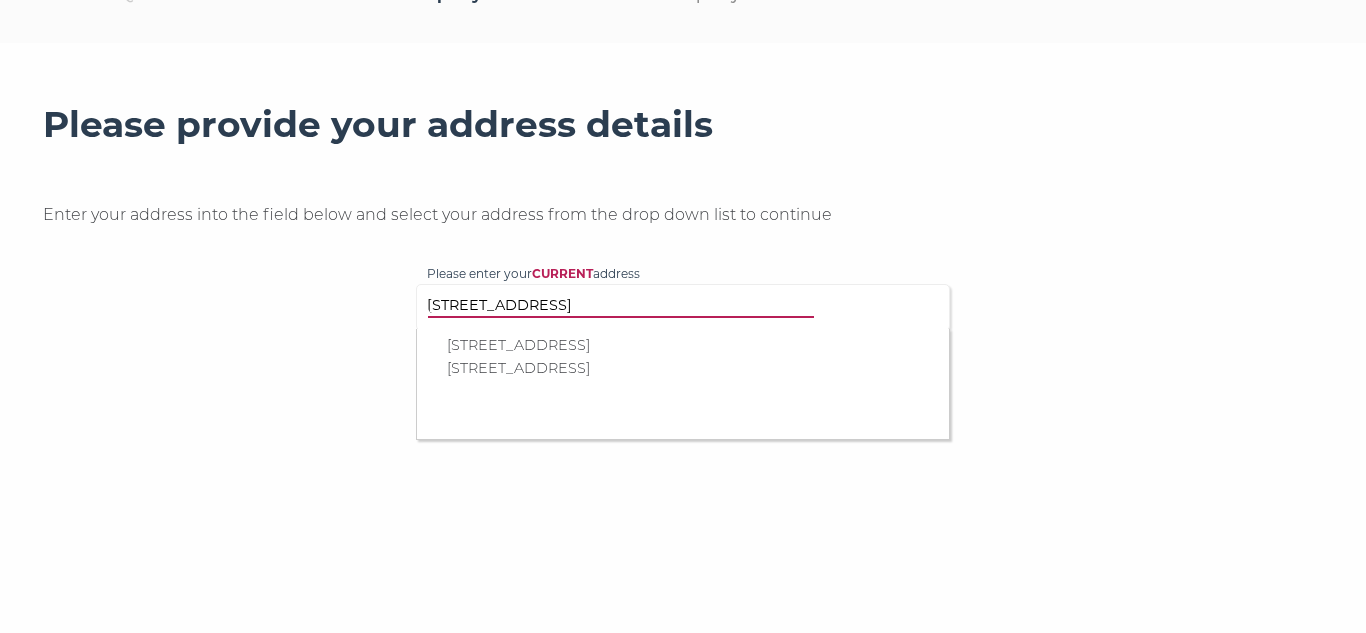 type on "15 Warwick Place, Worthing" 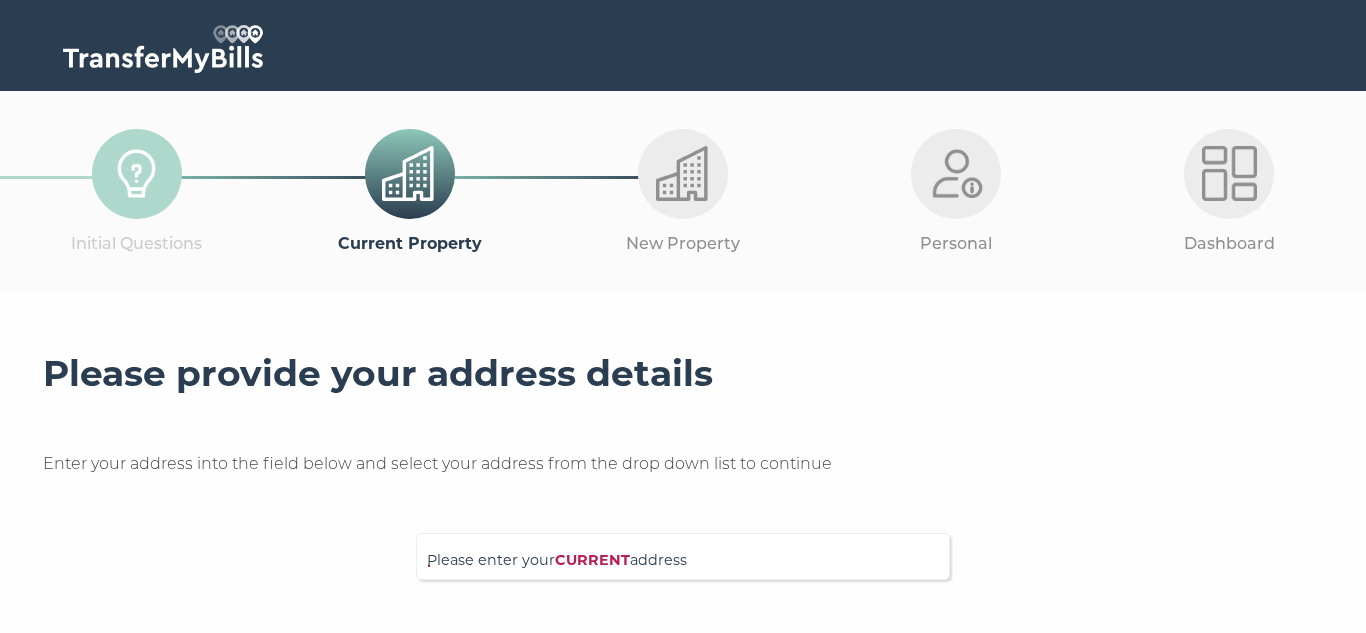 scroll, scrollTop: 0, scrollLeft: 0, axis: both 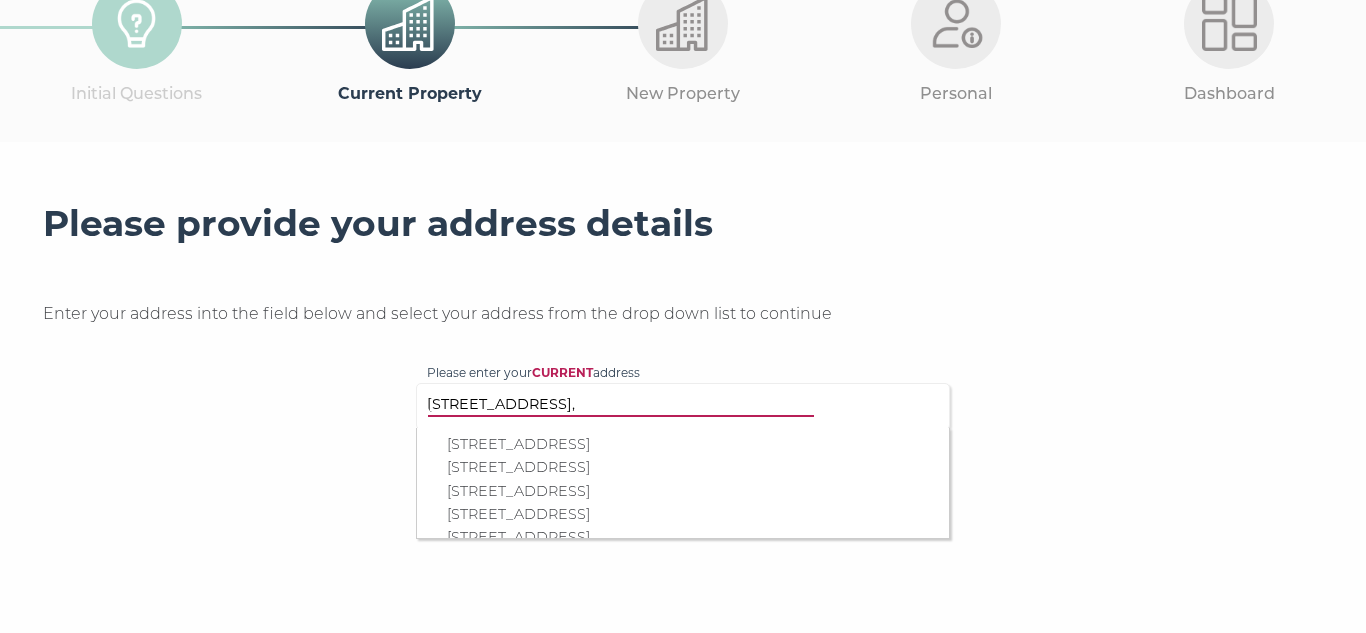 type on "15 Warwick Place," 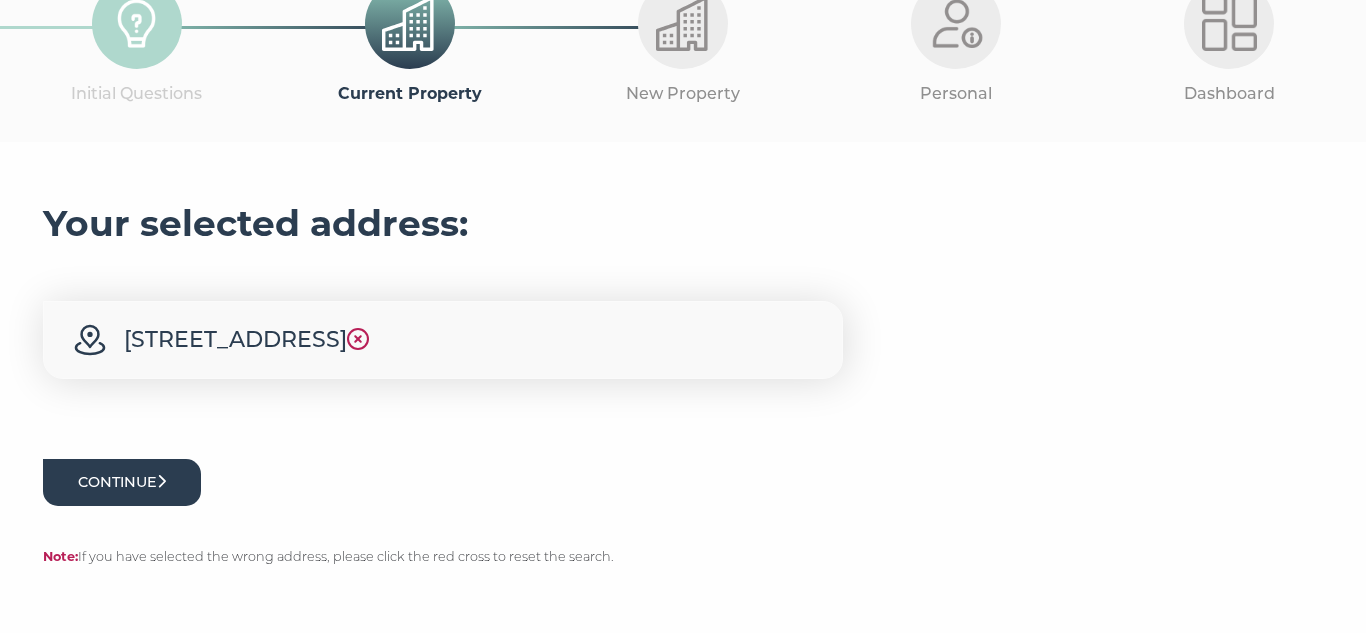 click on "Continue" at bounding box center (122, 482) 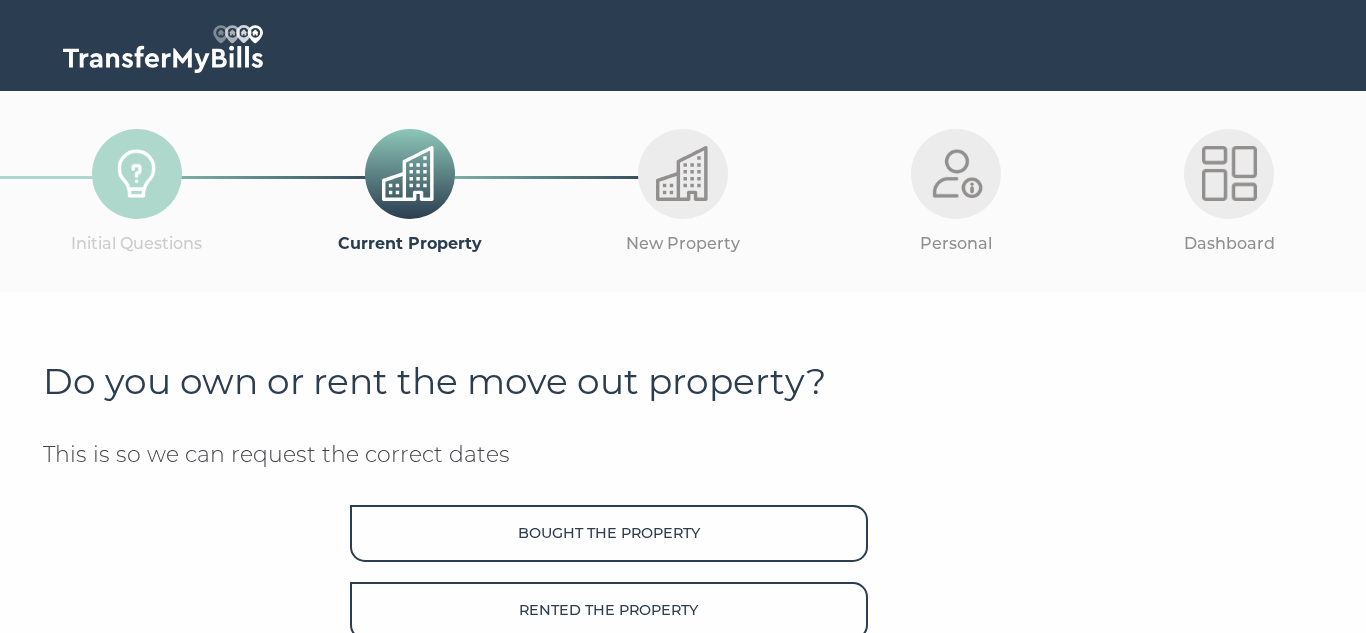 scroll, scrollTop: 0, scrollLeft: 0, axis: both 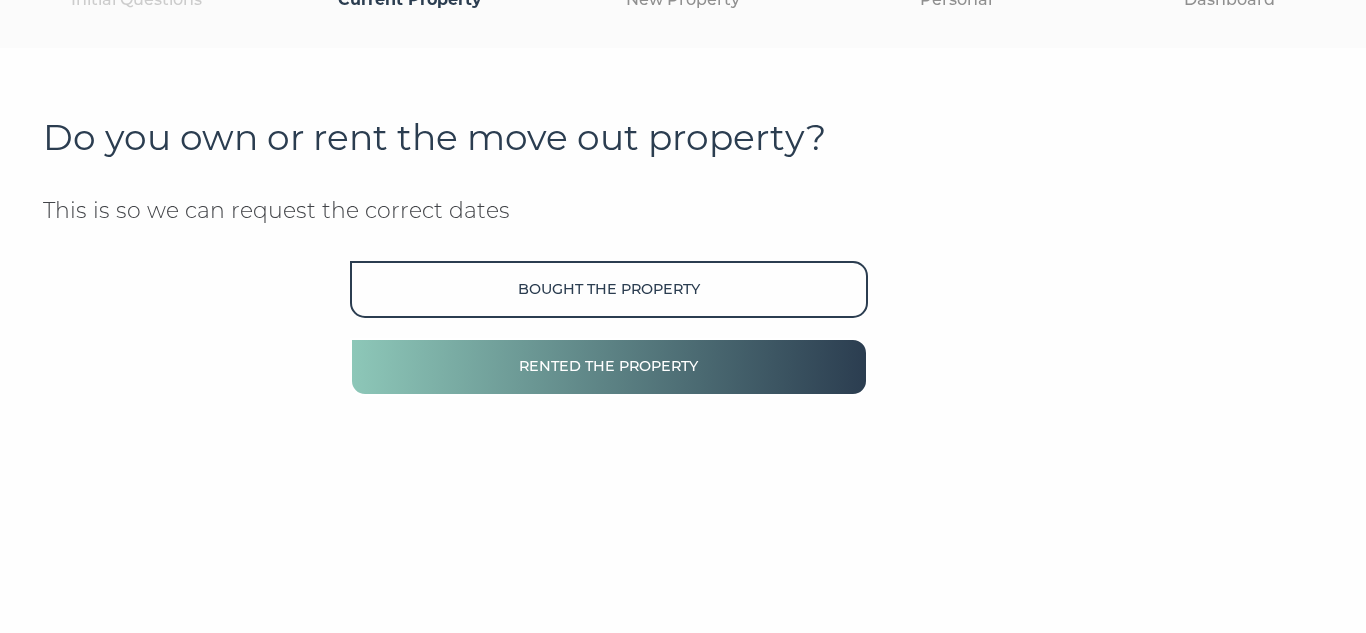 click on "Rented the property" at bounding box center [609, 366] 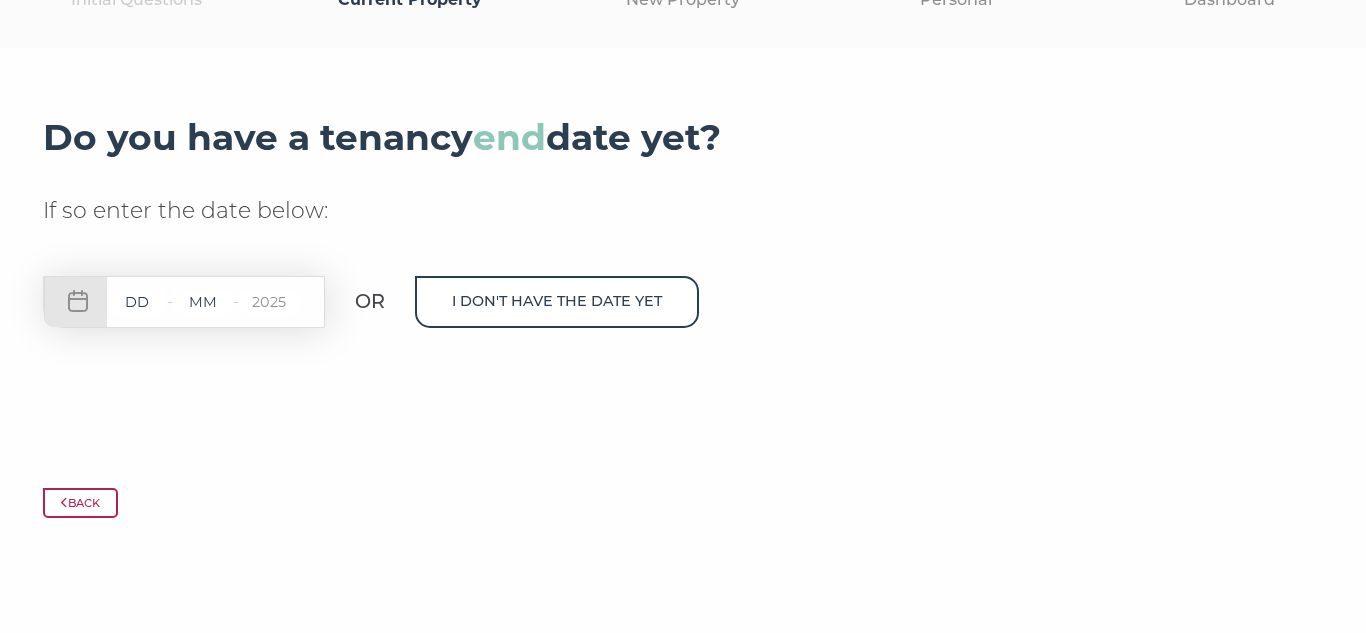 click at bounding box center [137, 302] 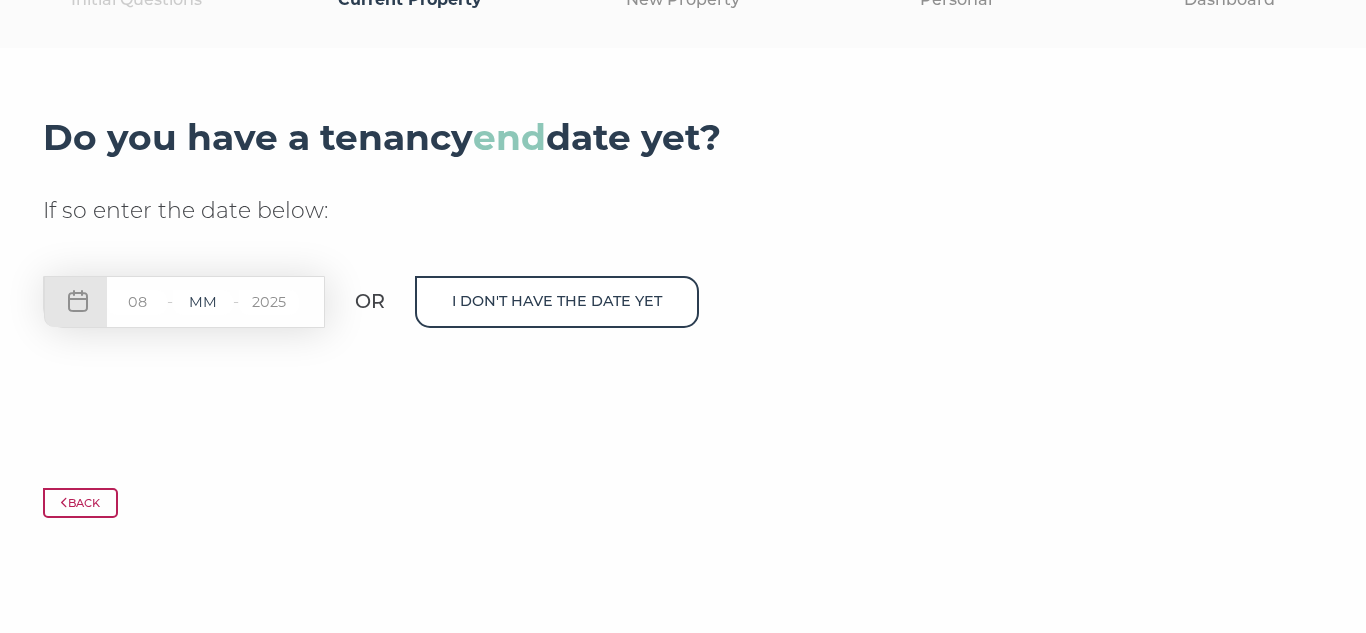 click at bounding box center [203, 302] 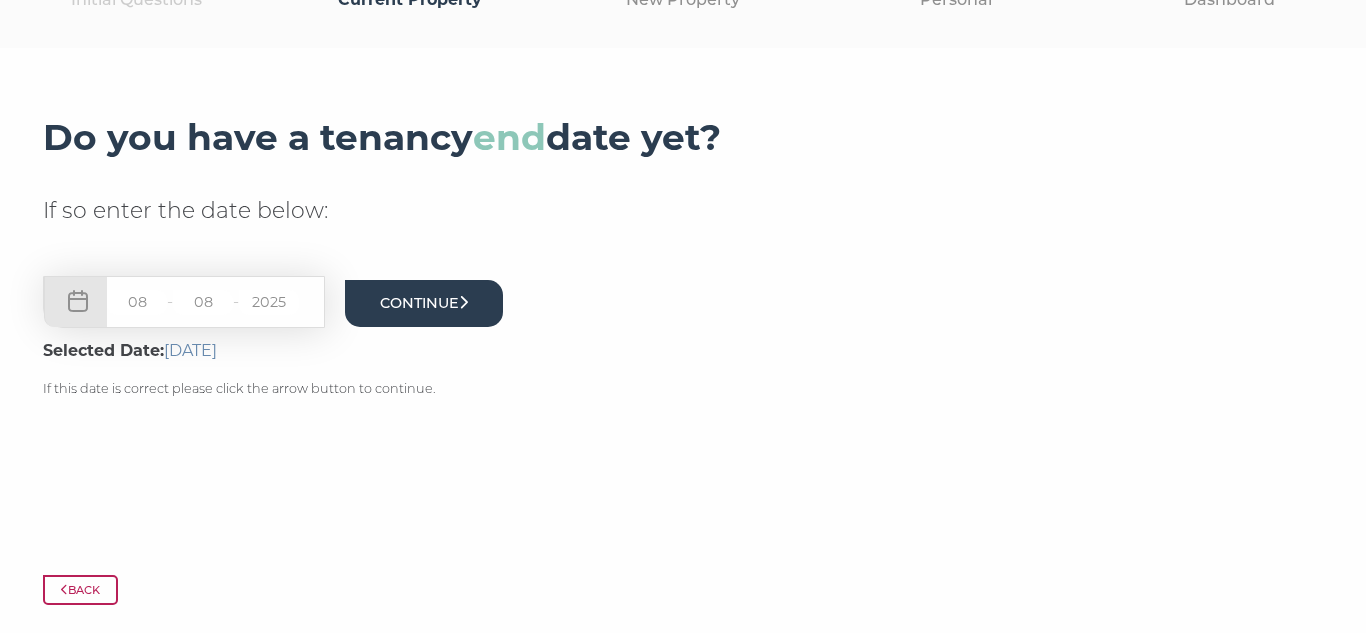 type on "08" 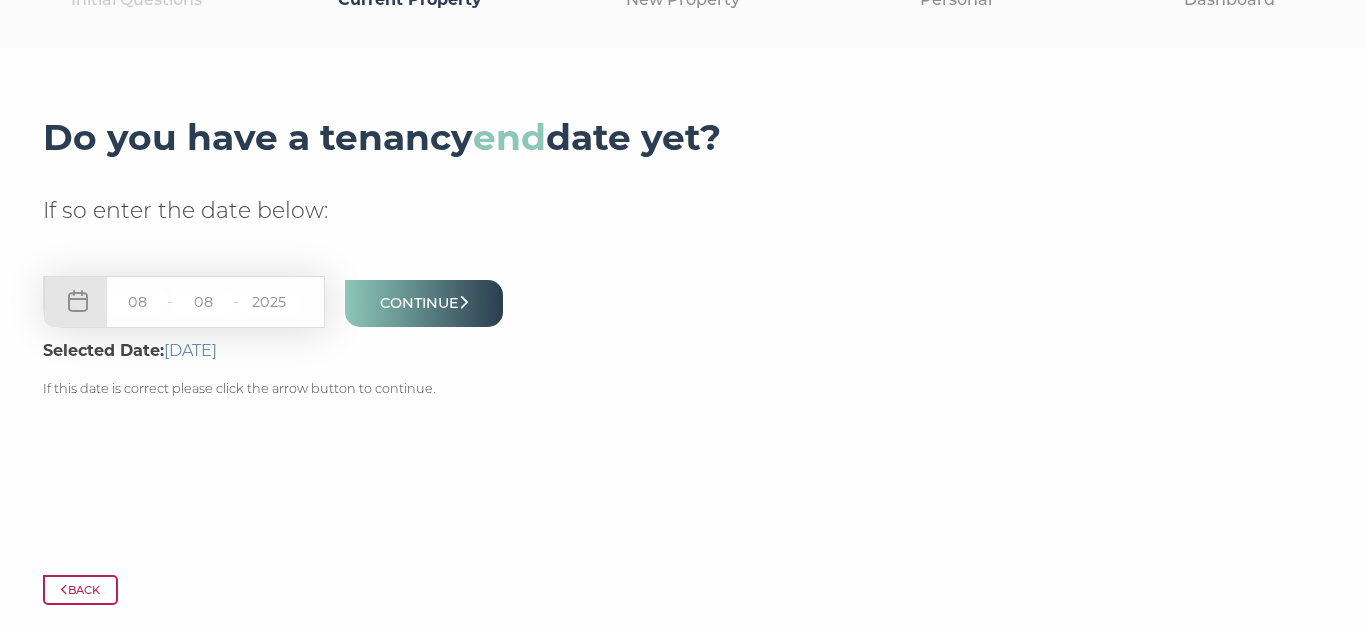 click on "08" at bounding box center (137, 302) 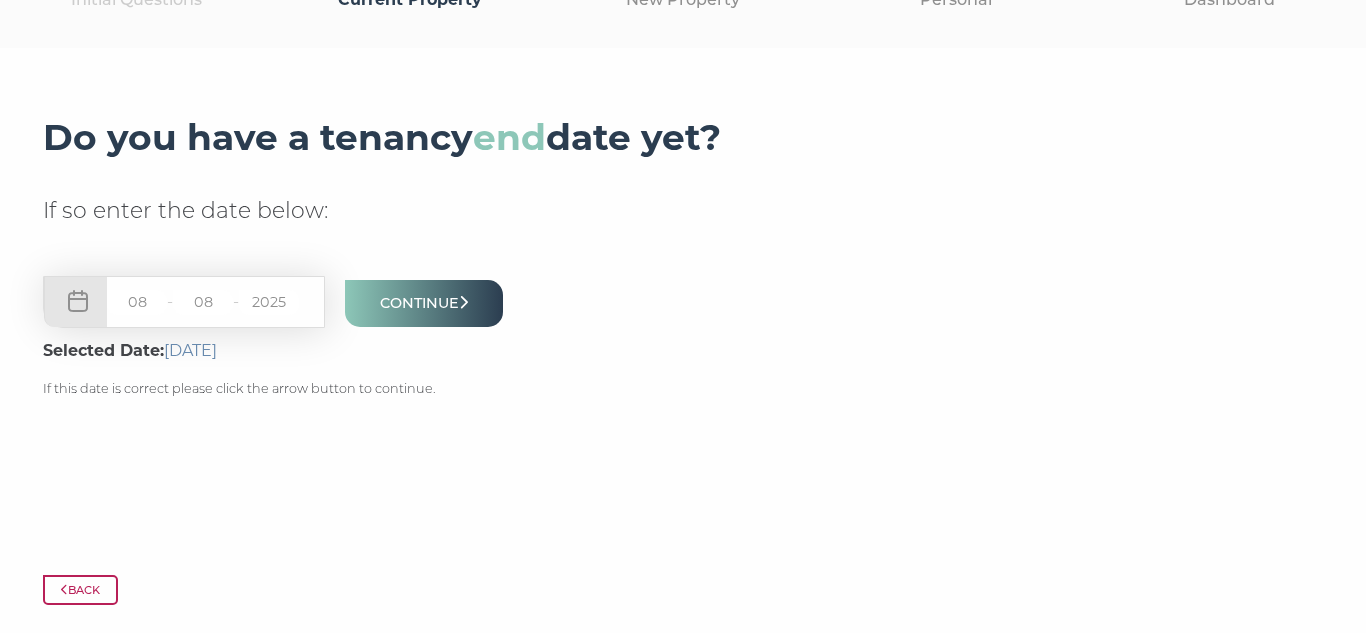 type on "0" 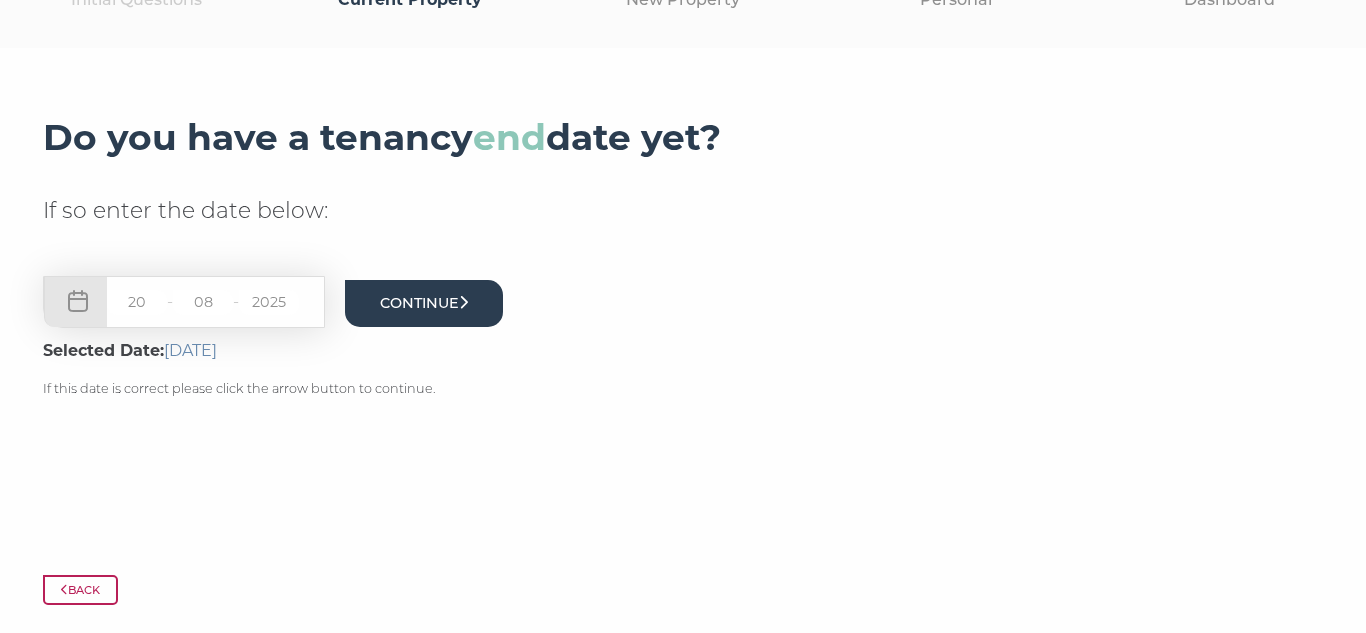 type on "20" 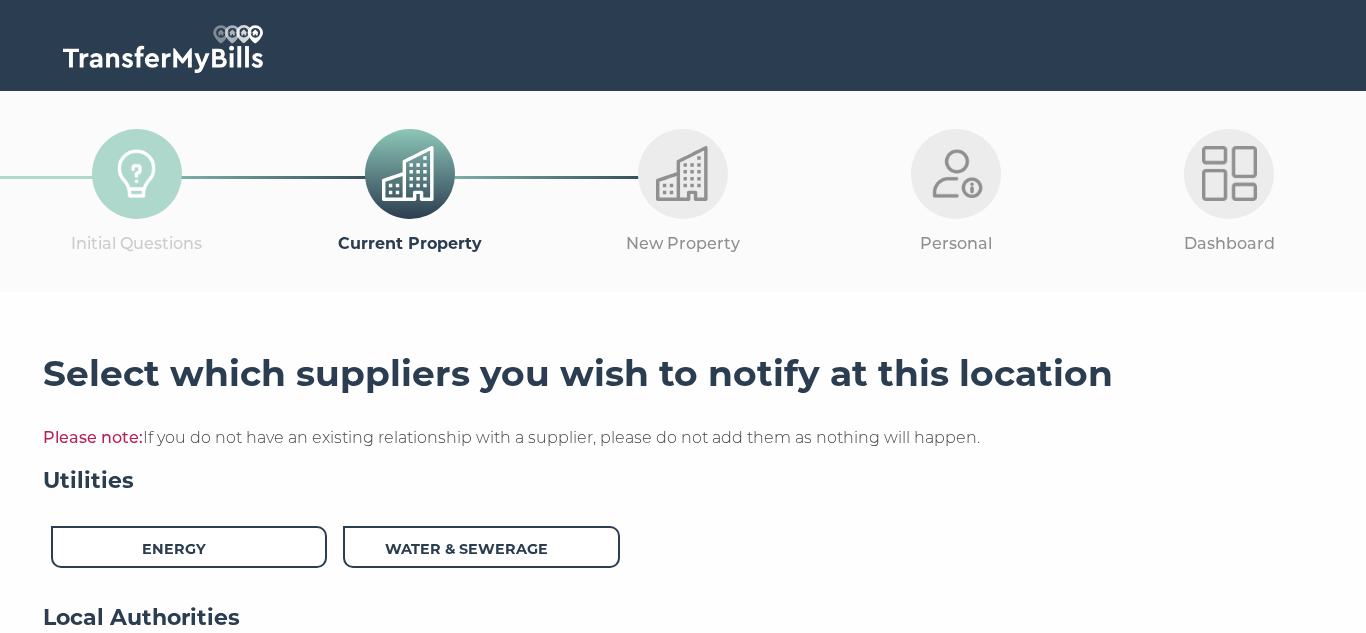 scroll, scrollTop: 0, scrollLeft: 0, axis: both 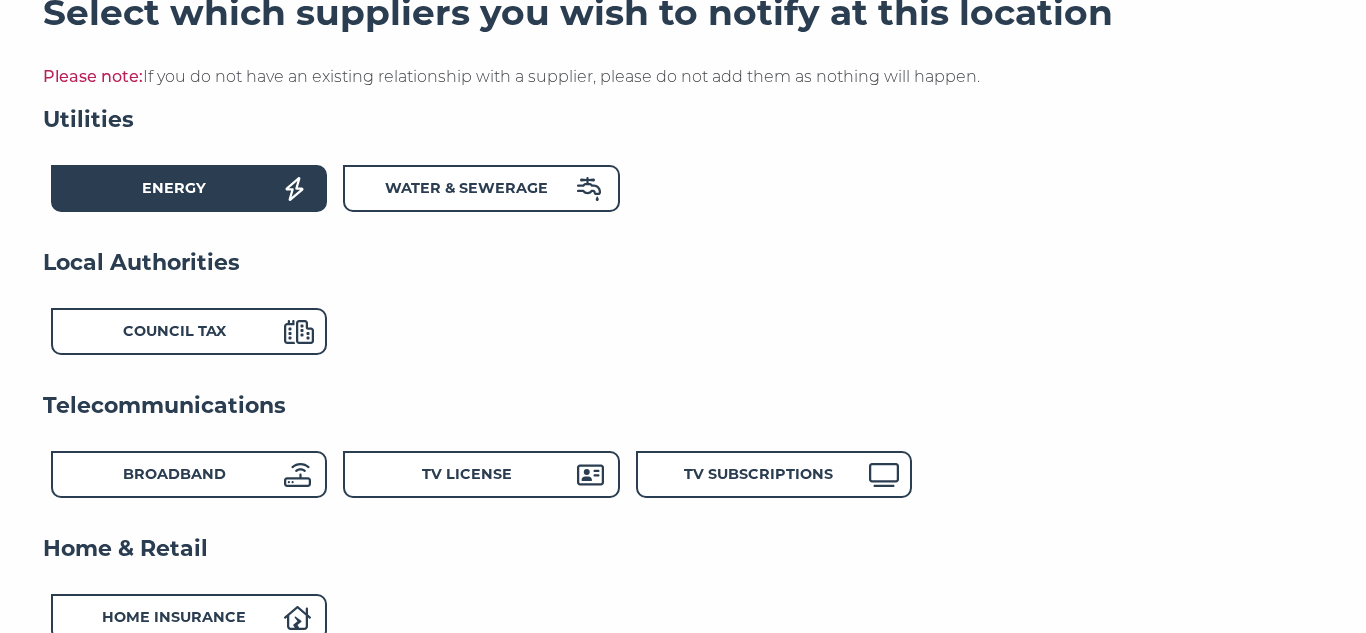 click on "Energy" at bounding box center (174, 188) 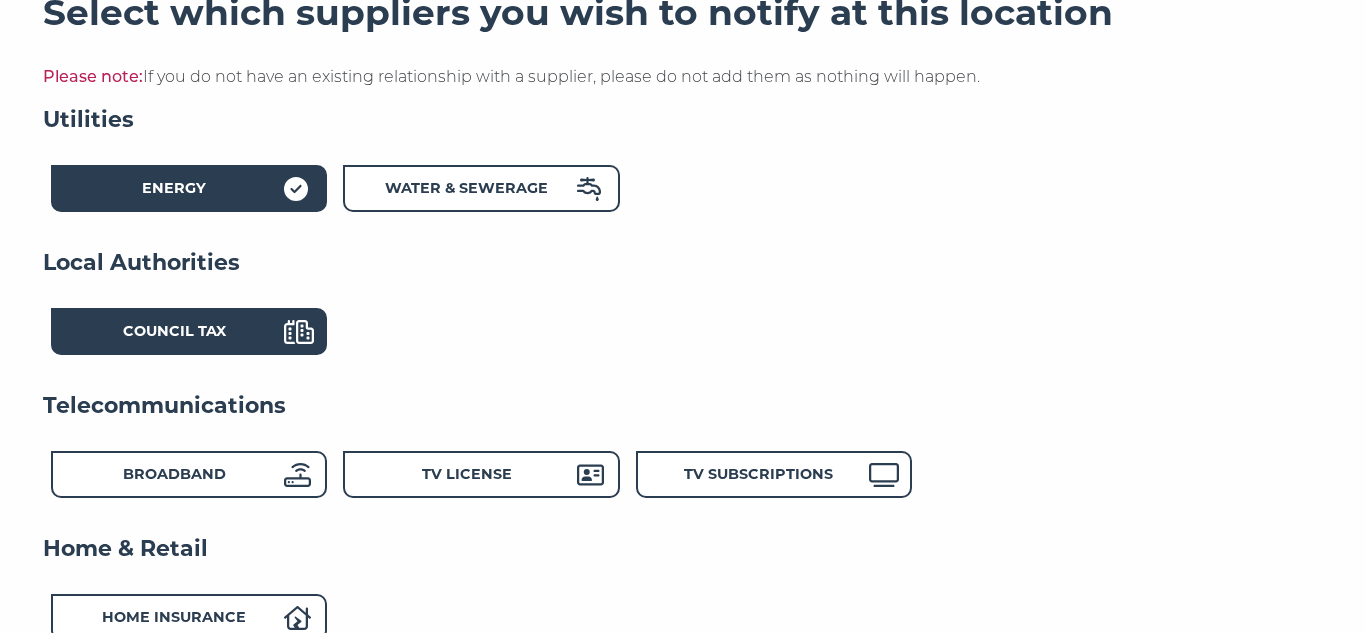 click on "Council Tax" at bounding box center [174, 331] 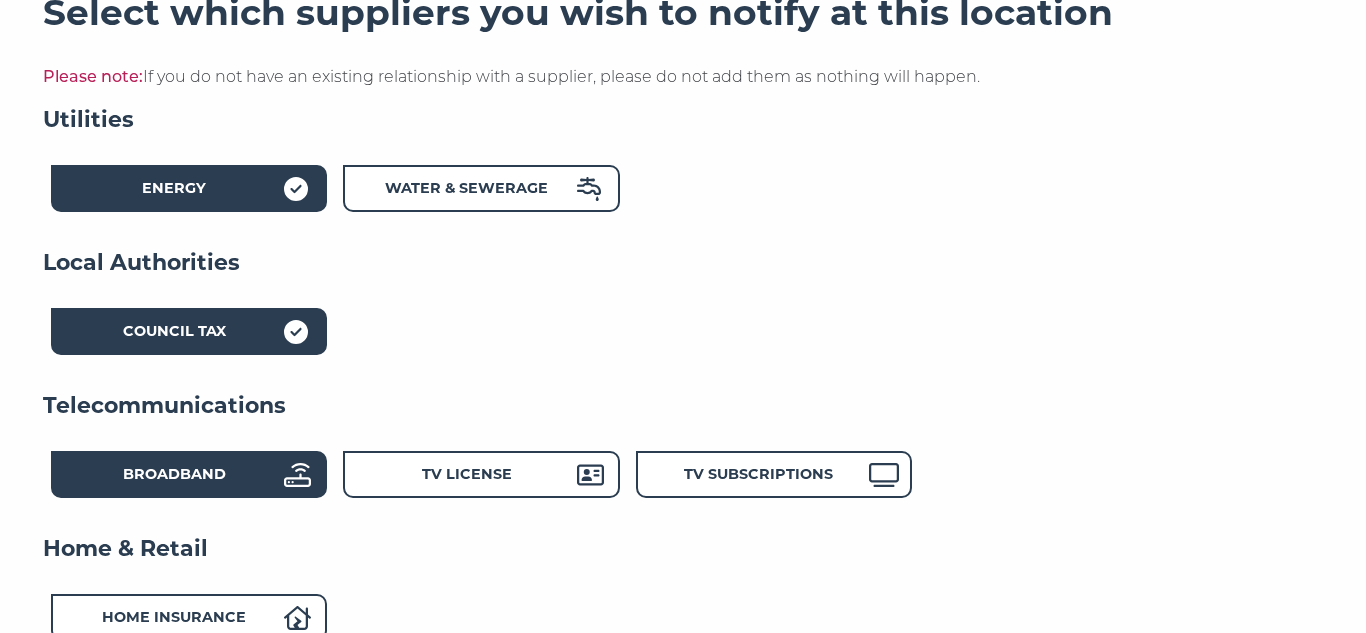 click on "Broadband" at bounding box center (189, 474) 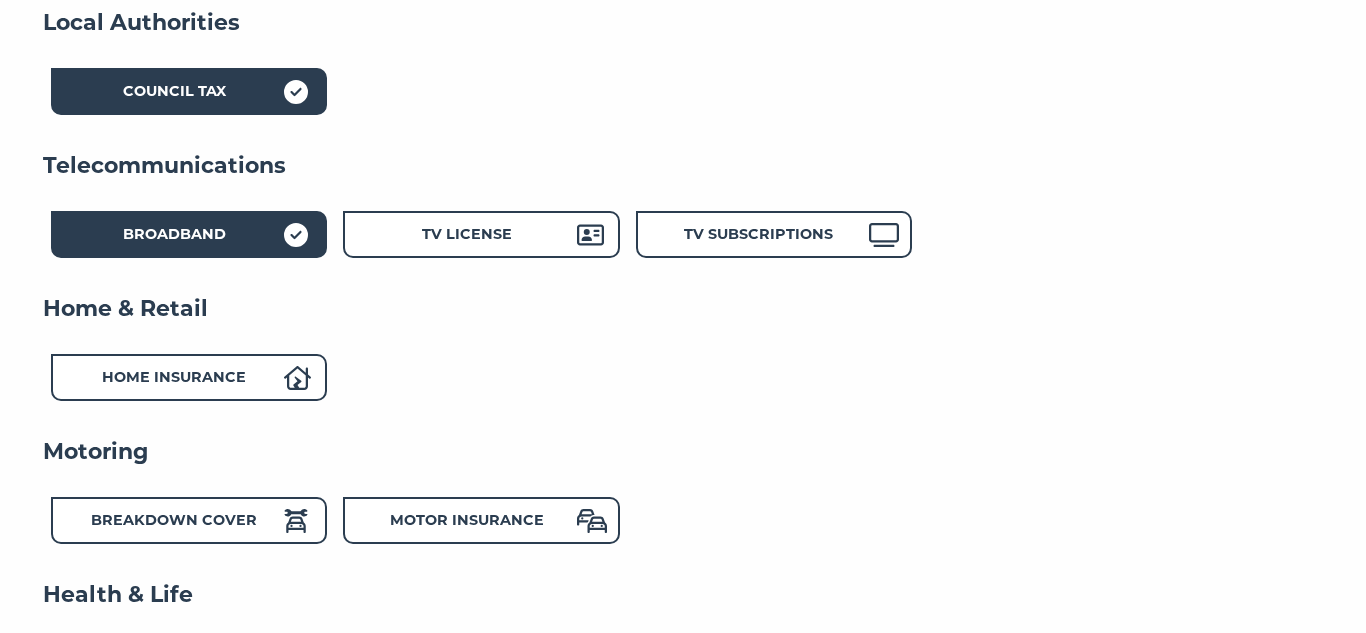 scroll, scrollTop: 607, scrollLeft: 0, axis: vertical 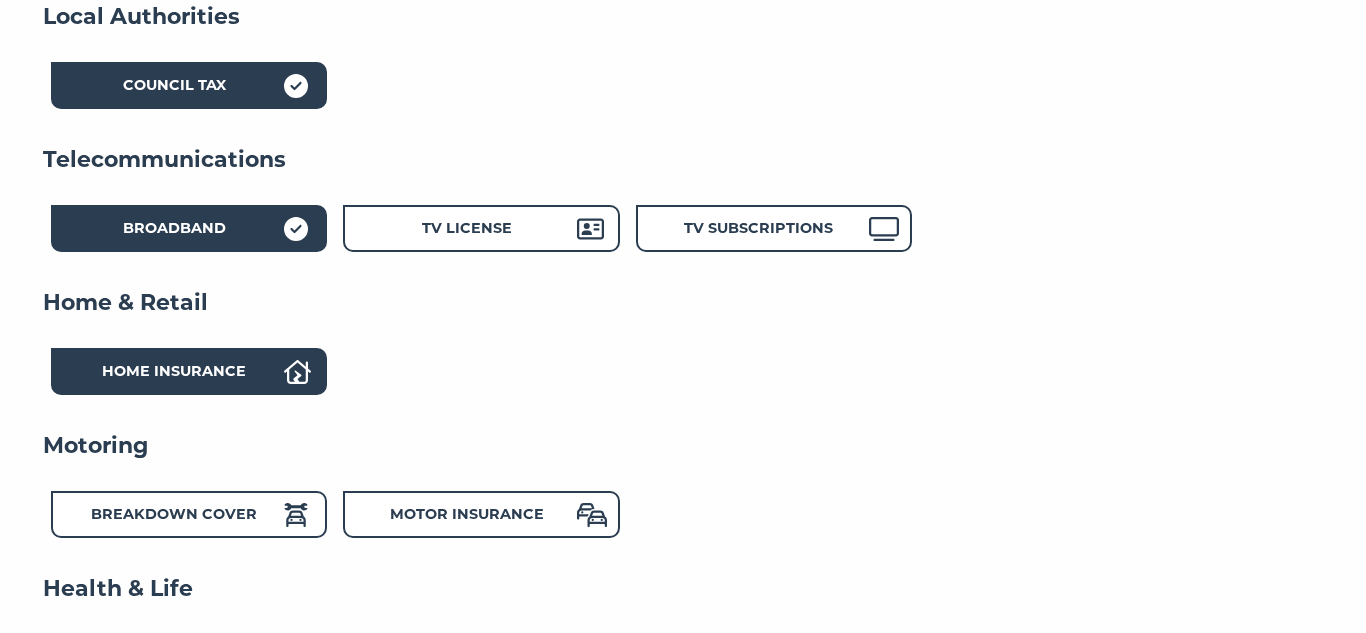 click on "Home Insurance" at bounding box center (174, 371) 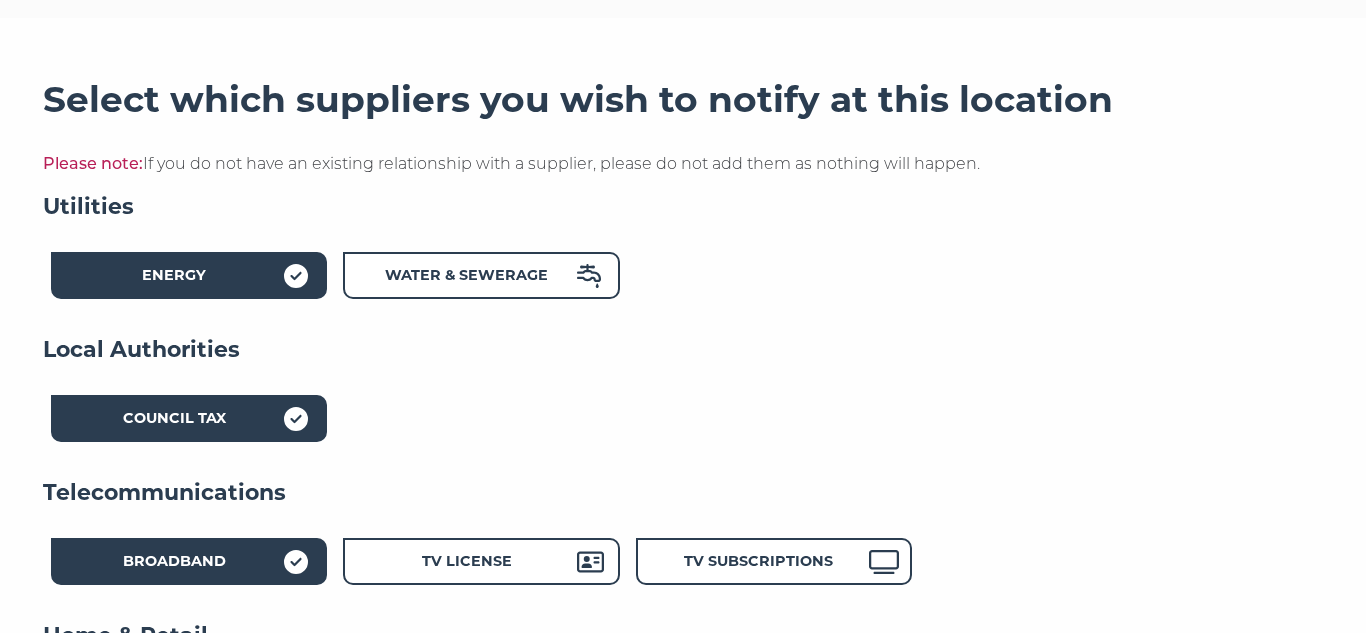 scroll, scrollTop: 270, scrollLeft: 0, axis: vertical 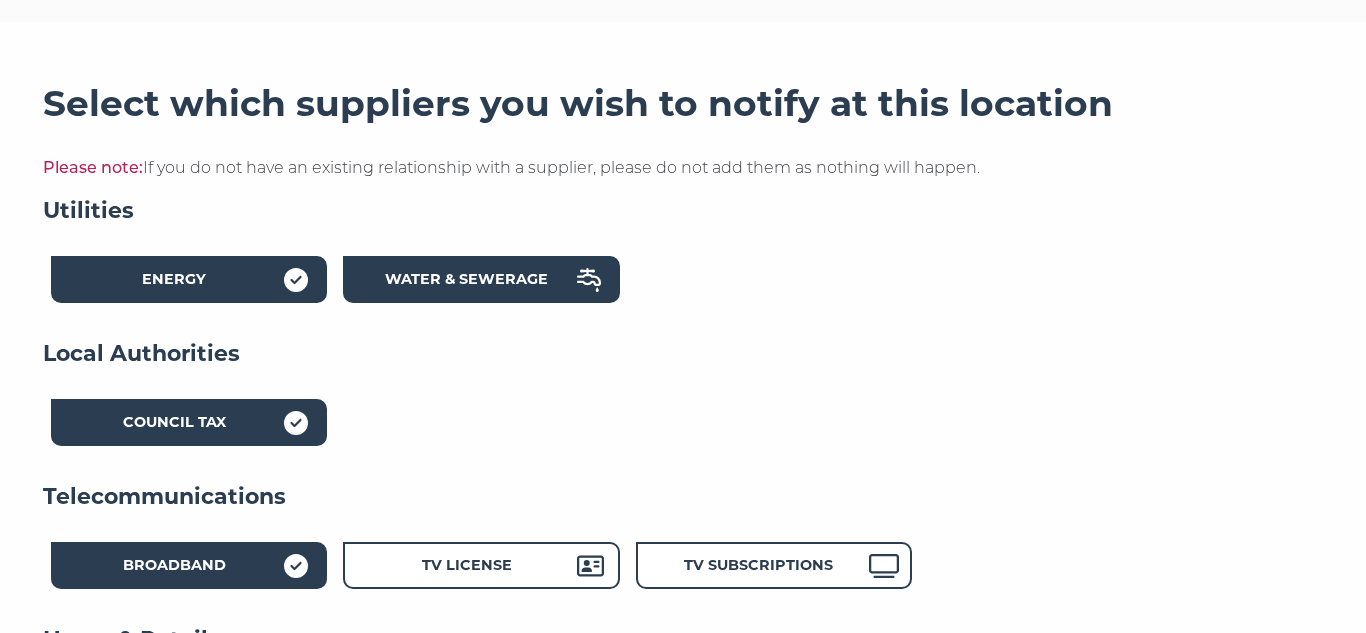click on "Water & Sewerage" at bounding box center [466, 279] 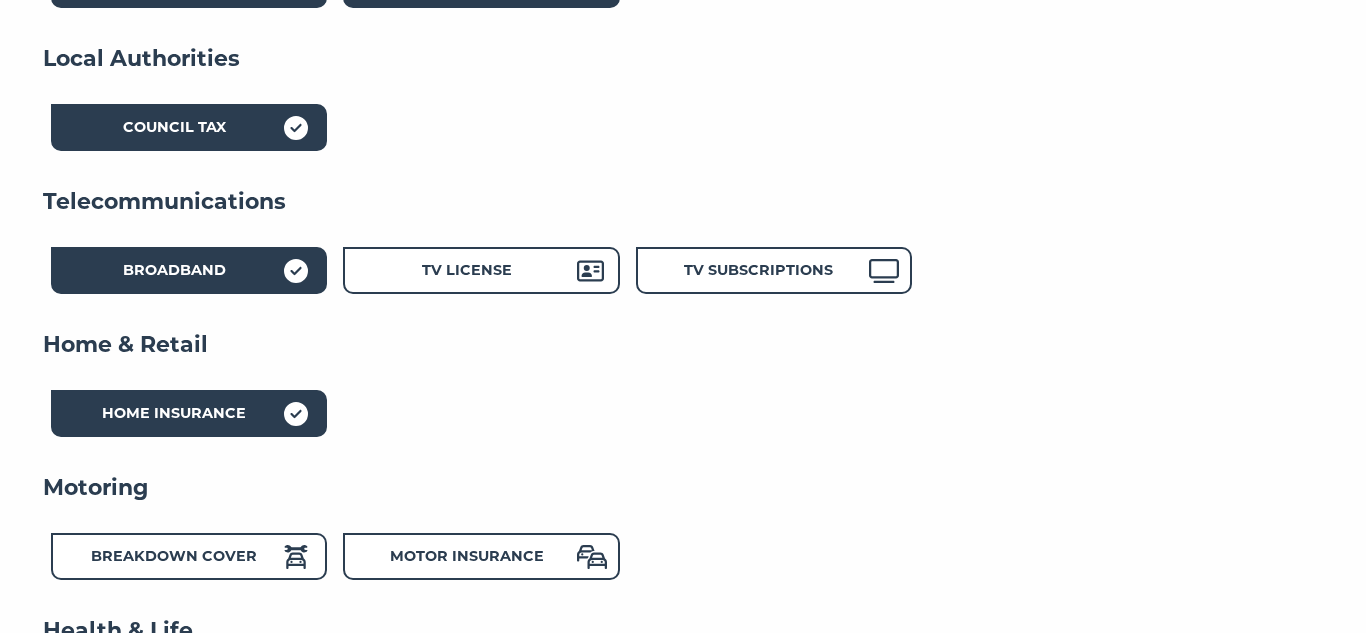 scroll, scrollTop: 581, scrollLeft: 0, axis: vertical 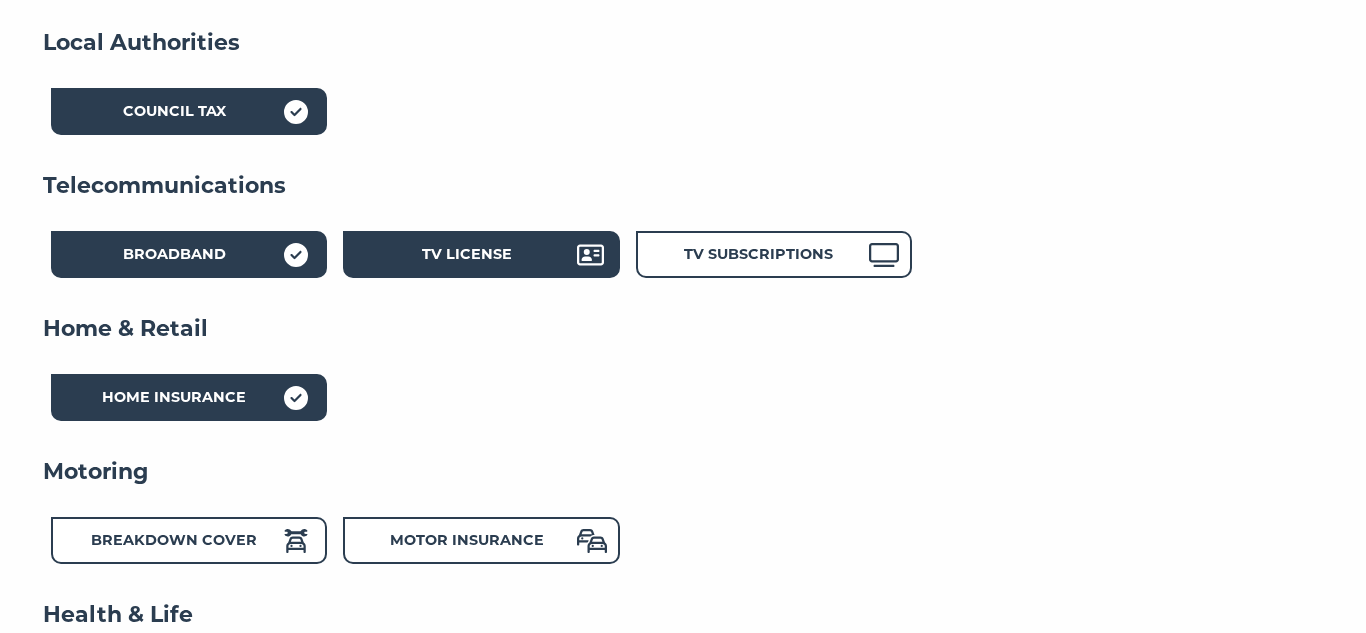 click on "TV License" at bounding box center [481, 254] 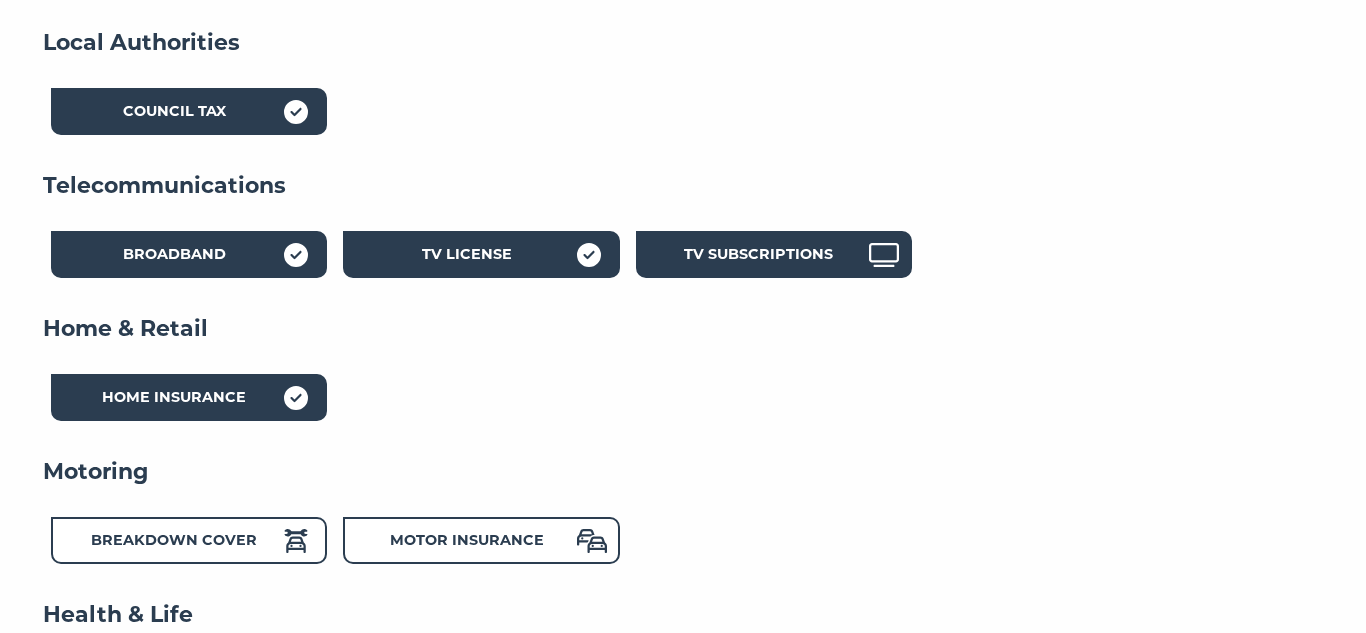 click on "TV Subscriptions" at bounding box center (758, 254) 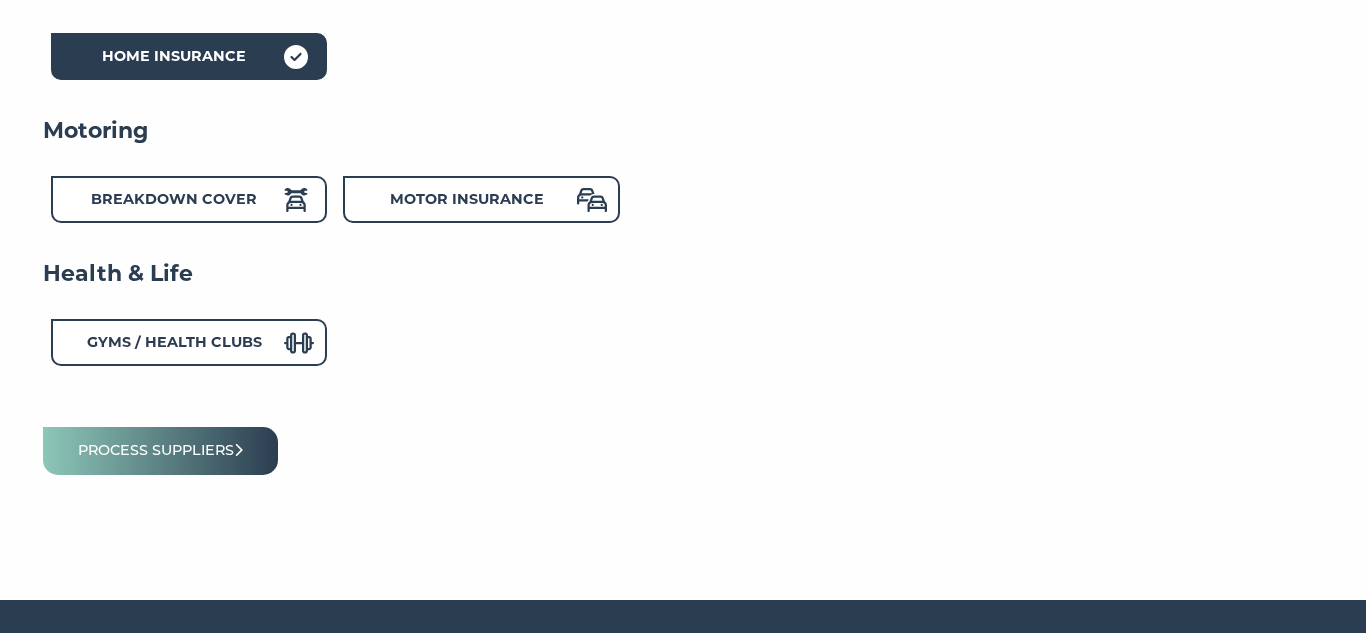 scroll, scrollTop: 964, scrollLeft: 0, axis: vertical 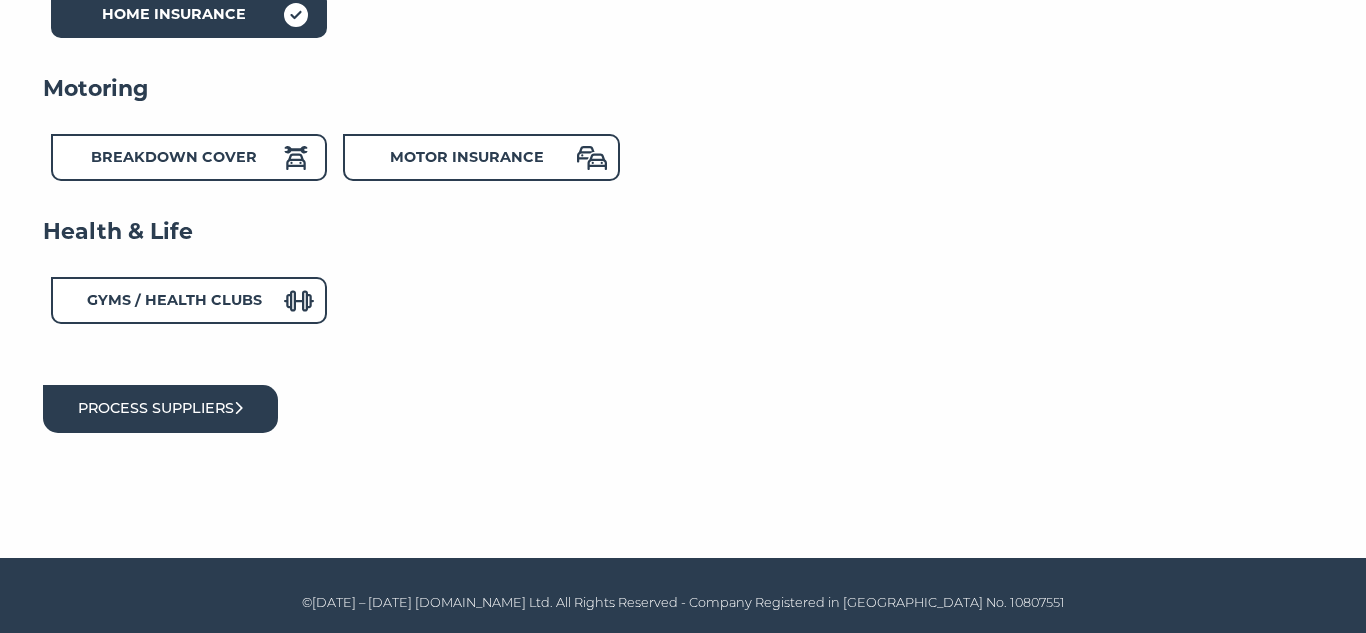 click on "Process suppliers" at bounding box center (160, 408) 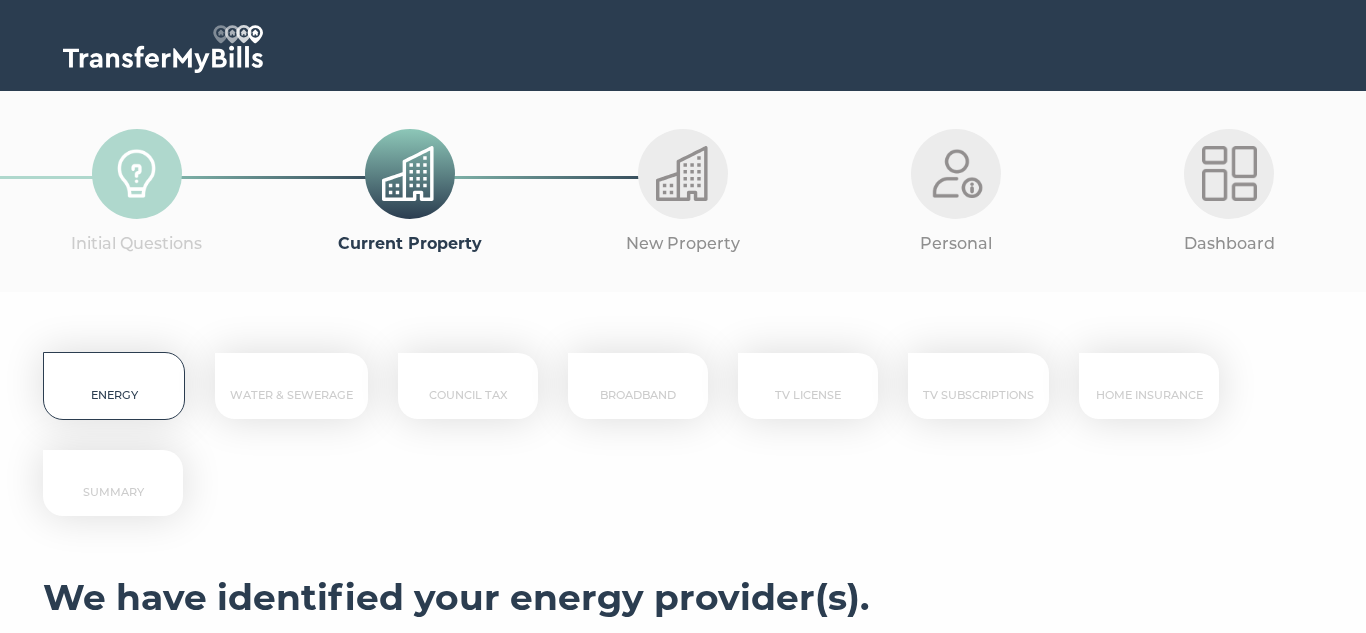 scroll, scrollTop: 0, scrollLeft: 0, axis: both 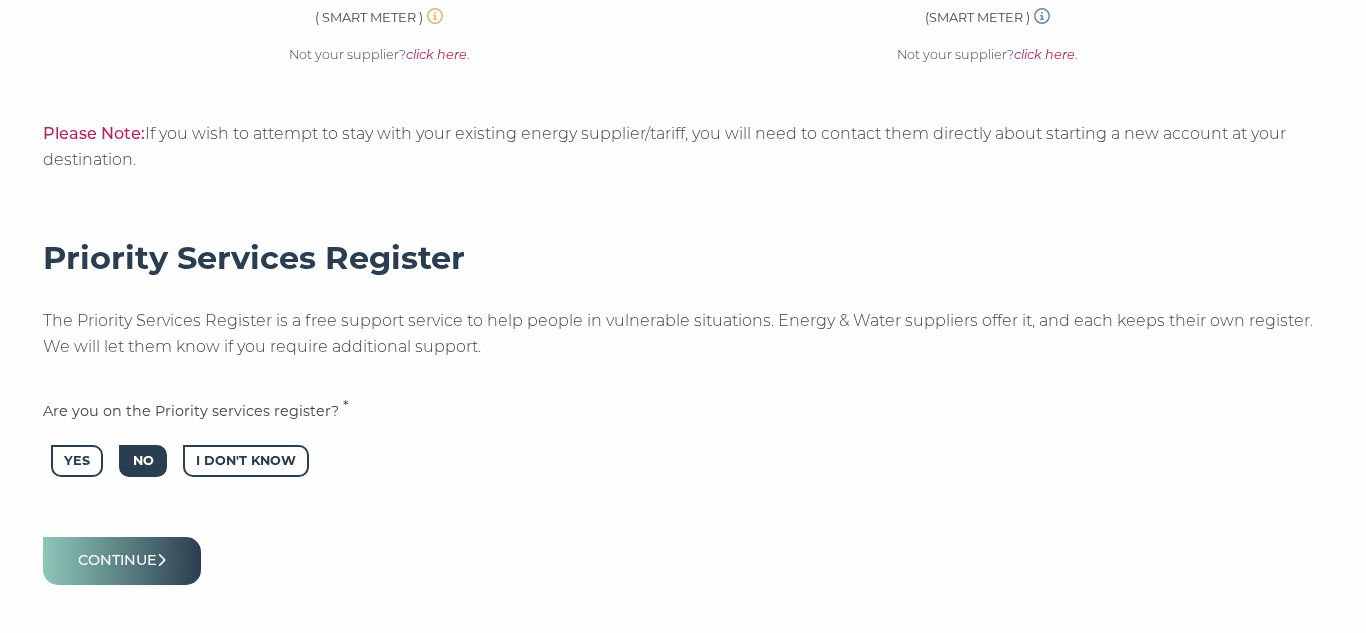 click on "No" at bounding box center [142, 461] 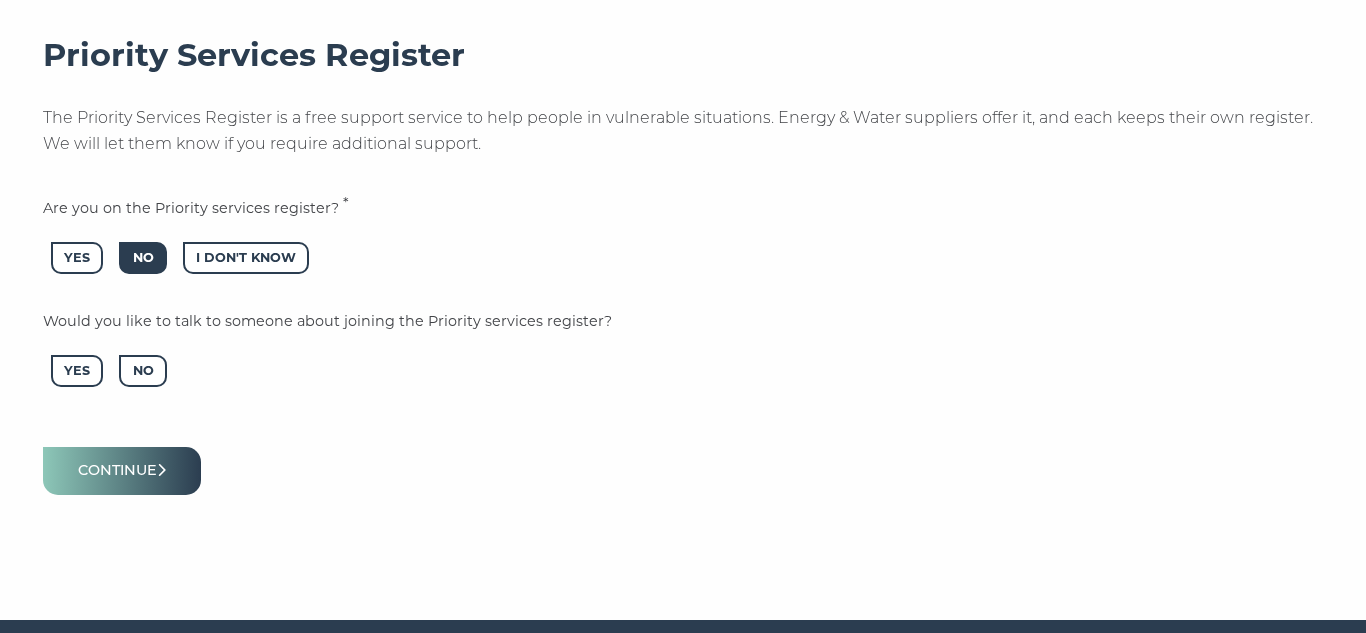 scroll, scrollTop: 1168, scrollLeft: 0, axis: vertical 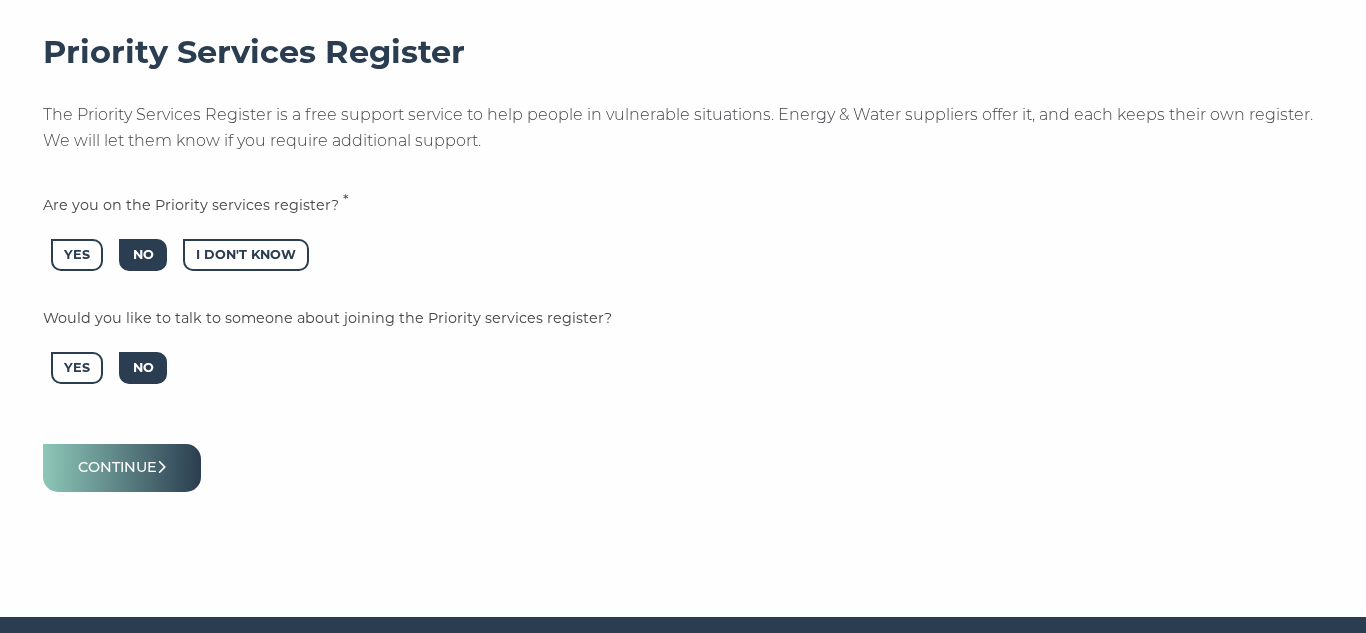 click on "No" at bounding box center [142, 368] 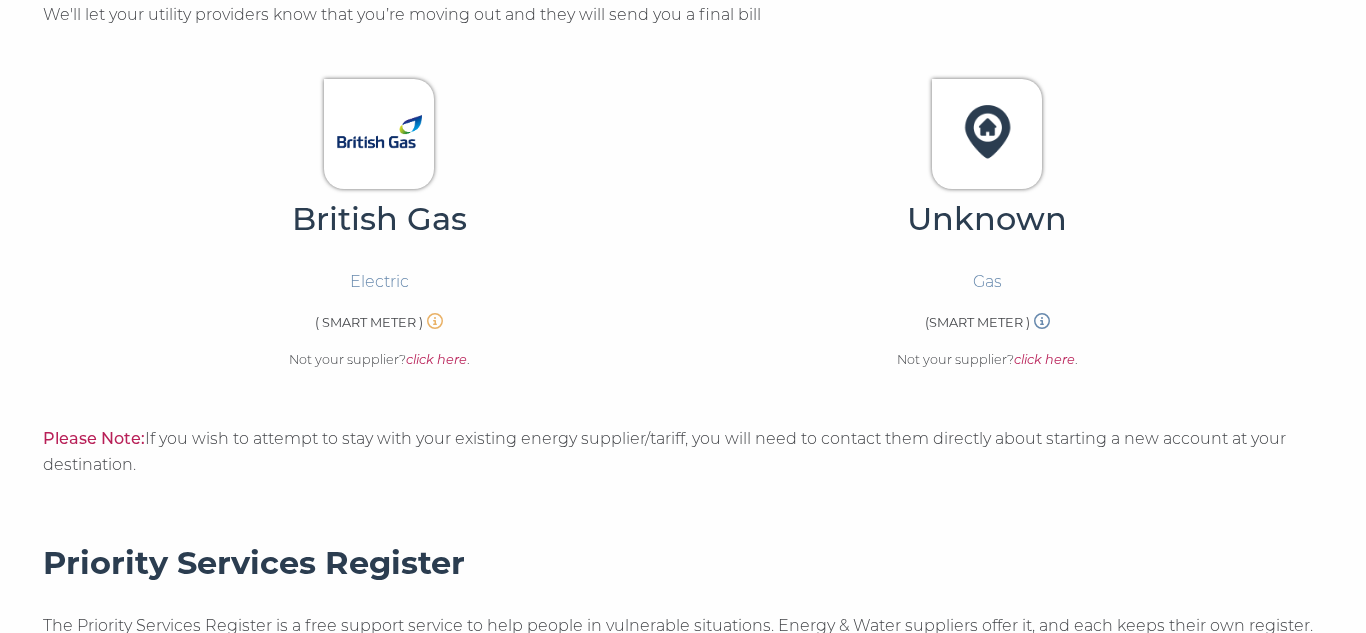 scroll, scrollTop: 663, scrollLeft: 0, axis: vertical 